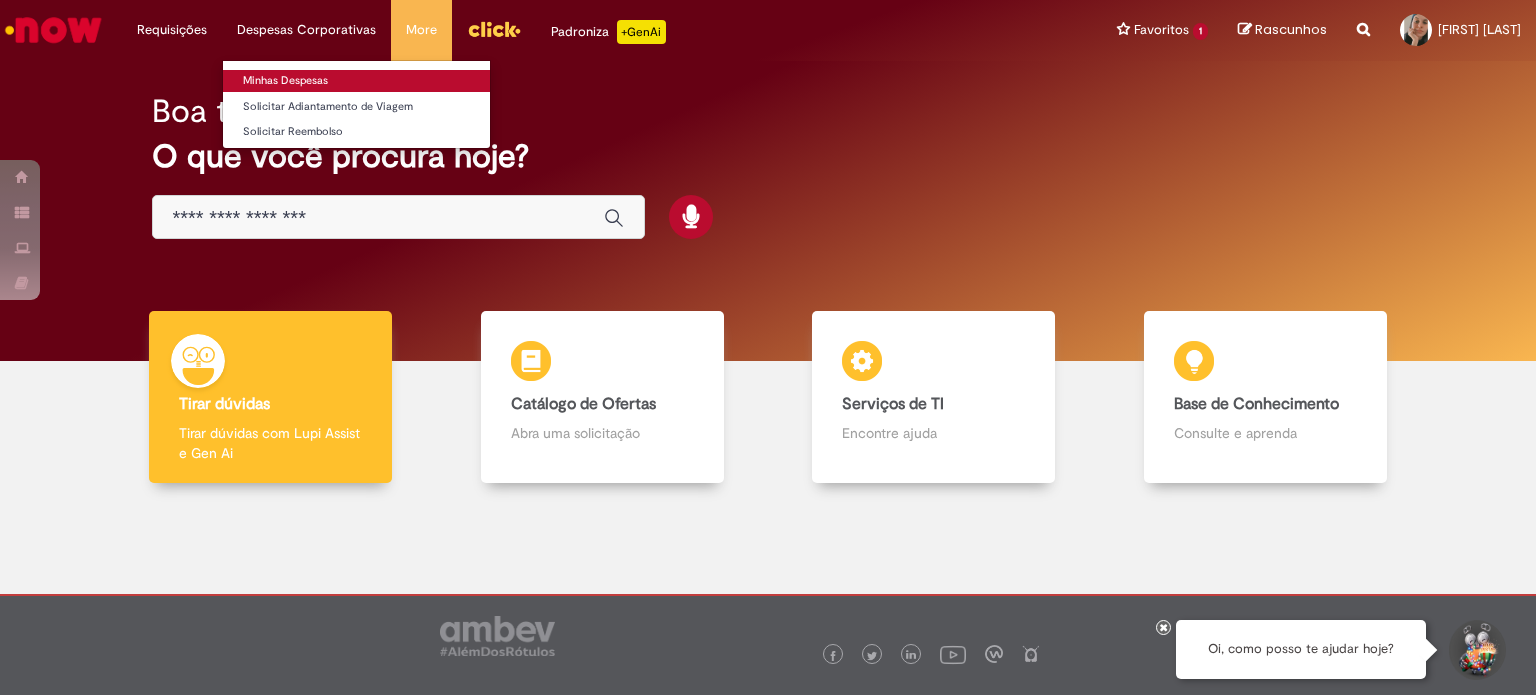 scroll, scrollTop: 0, scrollLeft: 0, axis: both 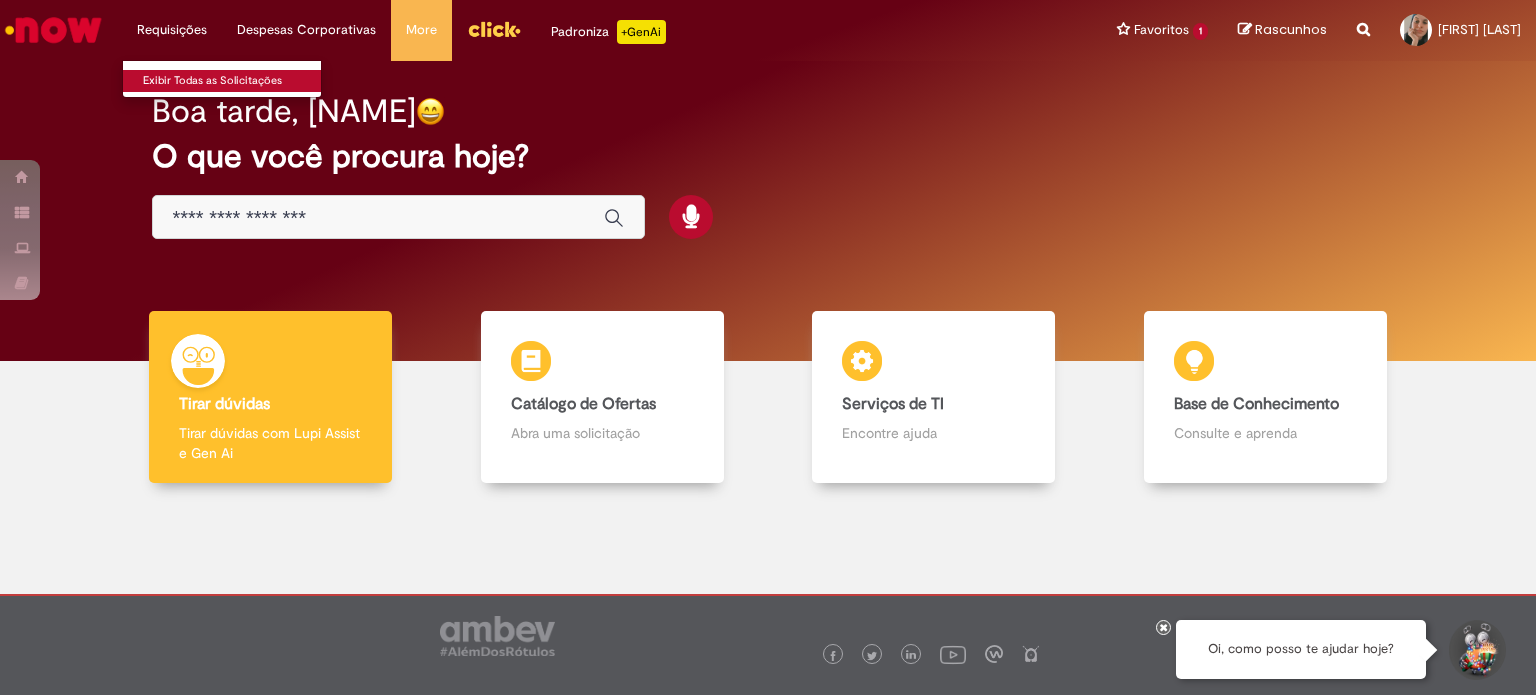 click on "Exibir Todas as Solicitações" at bounding box center [233, 81] 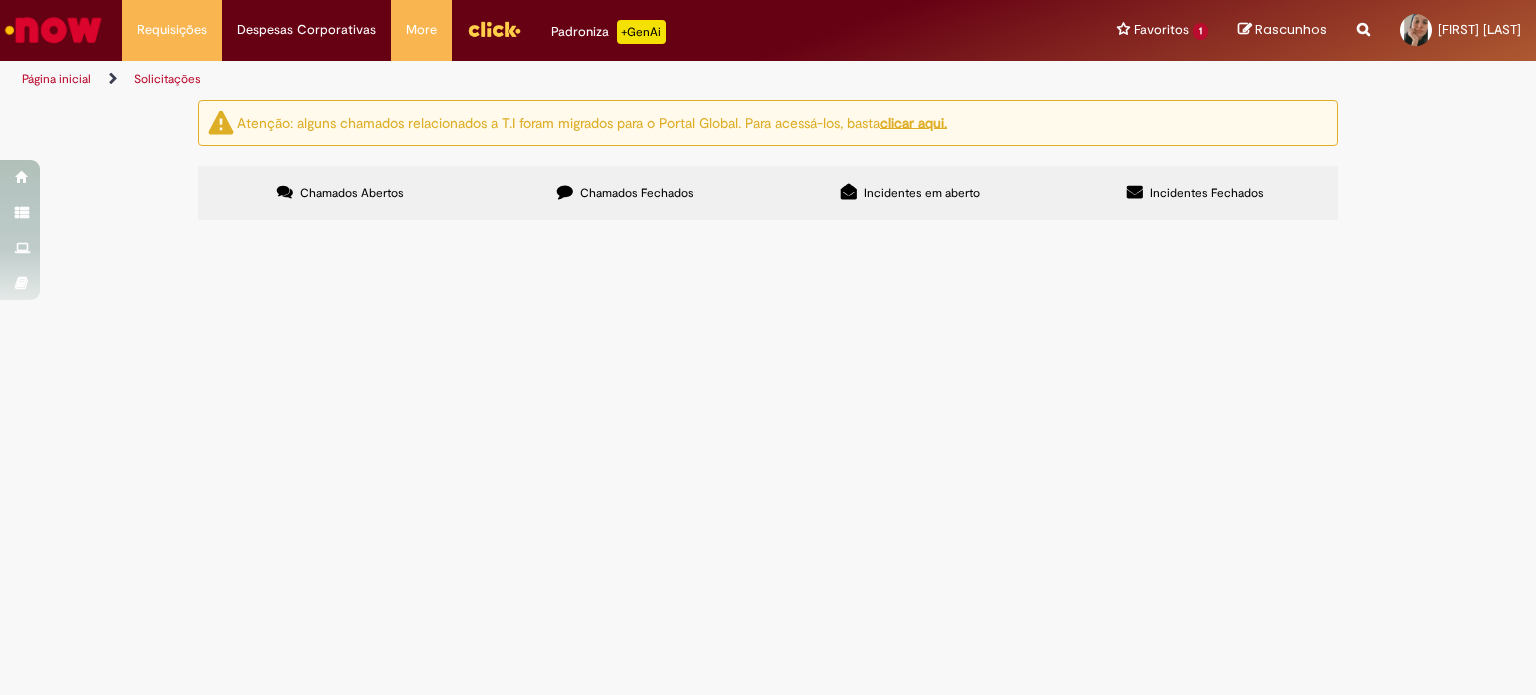 click on "Chamados Fechados" at bounding box center (637, 193) 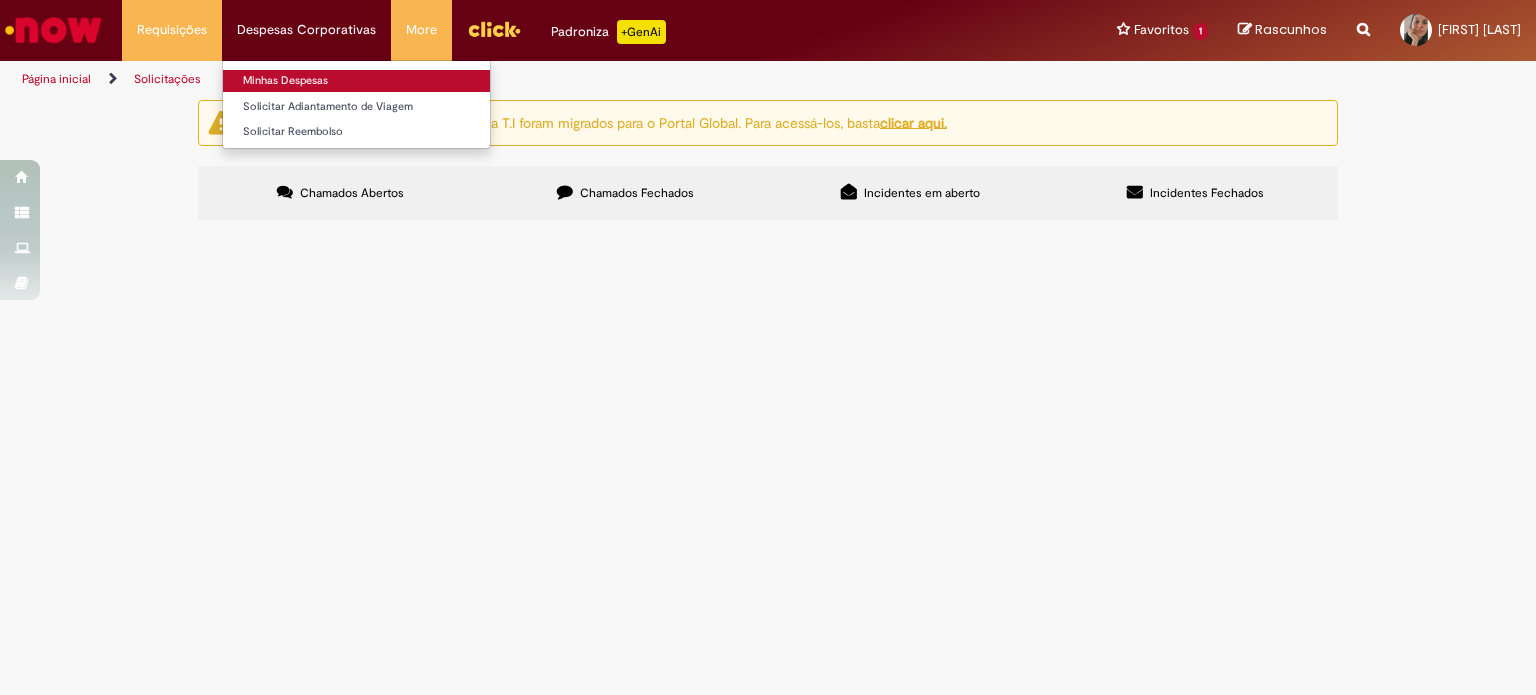 click on "Minhas Despesas" at bounding box center [356, 81] 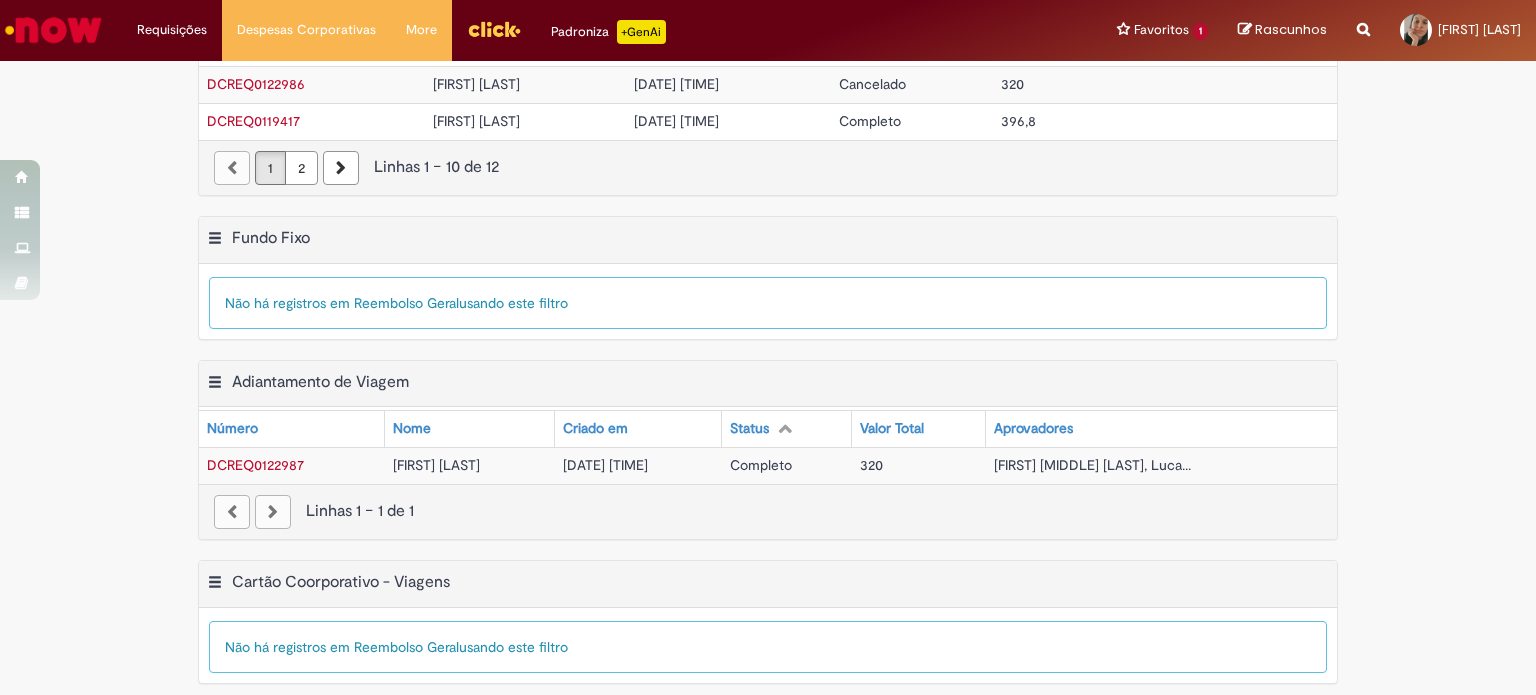 scroll, scrollTop: 0, scrollLeft: 0, axis: both 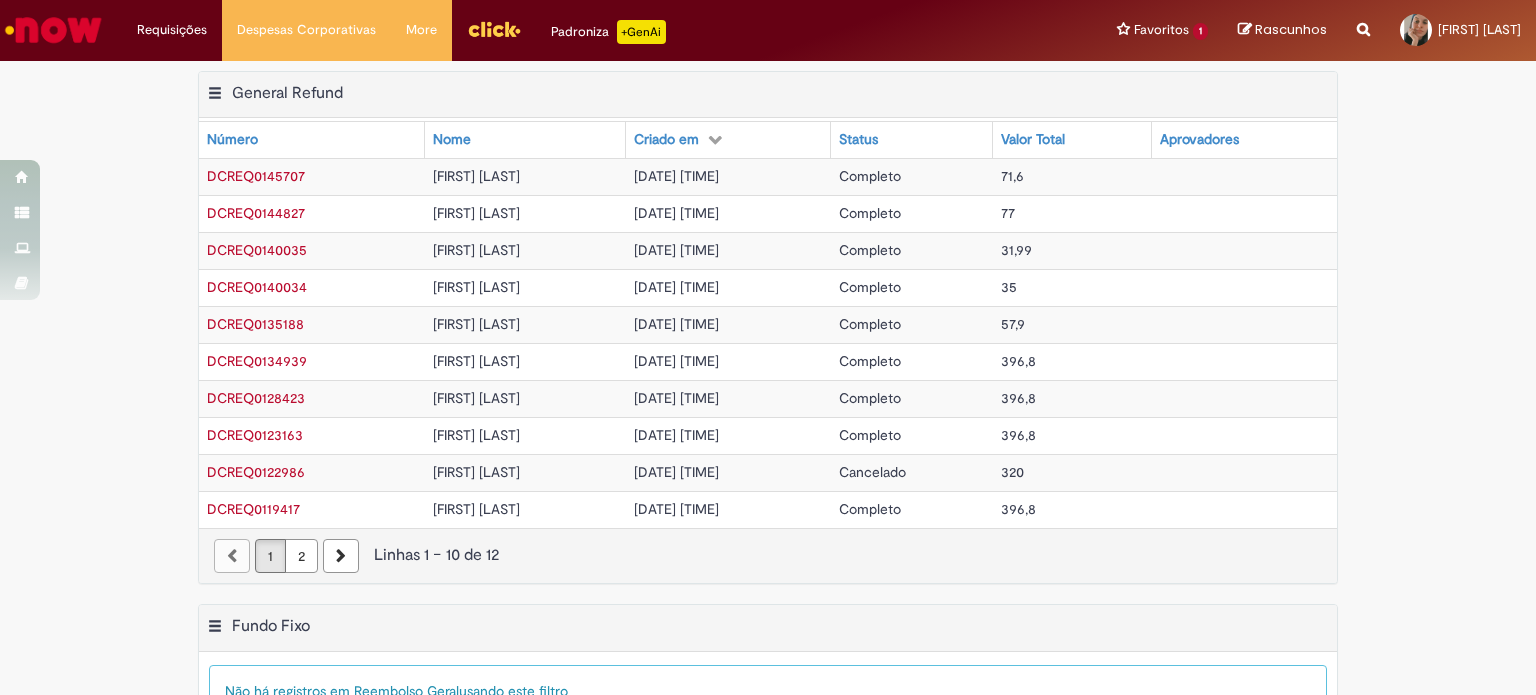 click on "2" at bounding box center [301, 556] 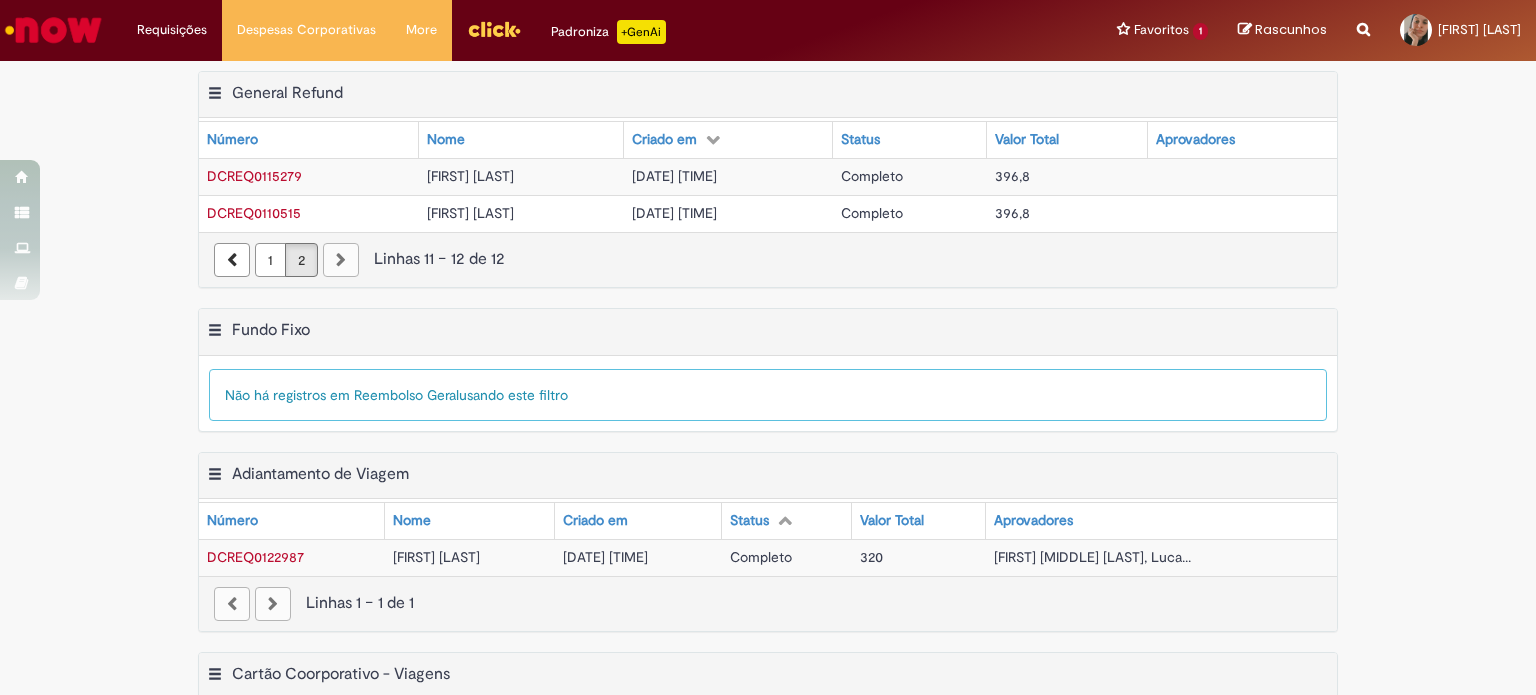 click on "1" at bounding box center (270, 260) 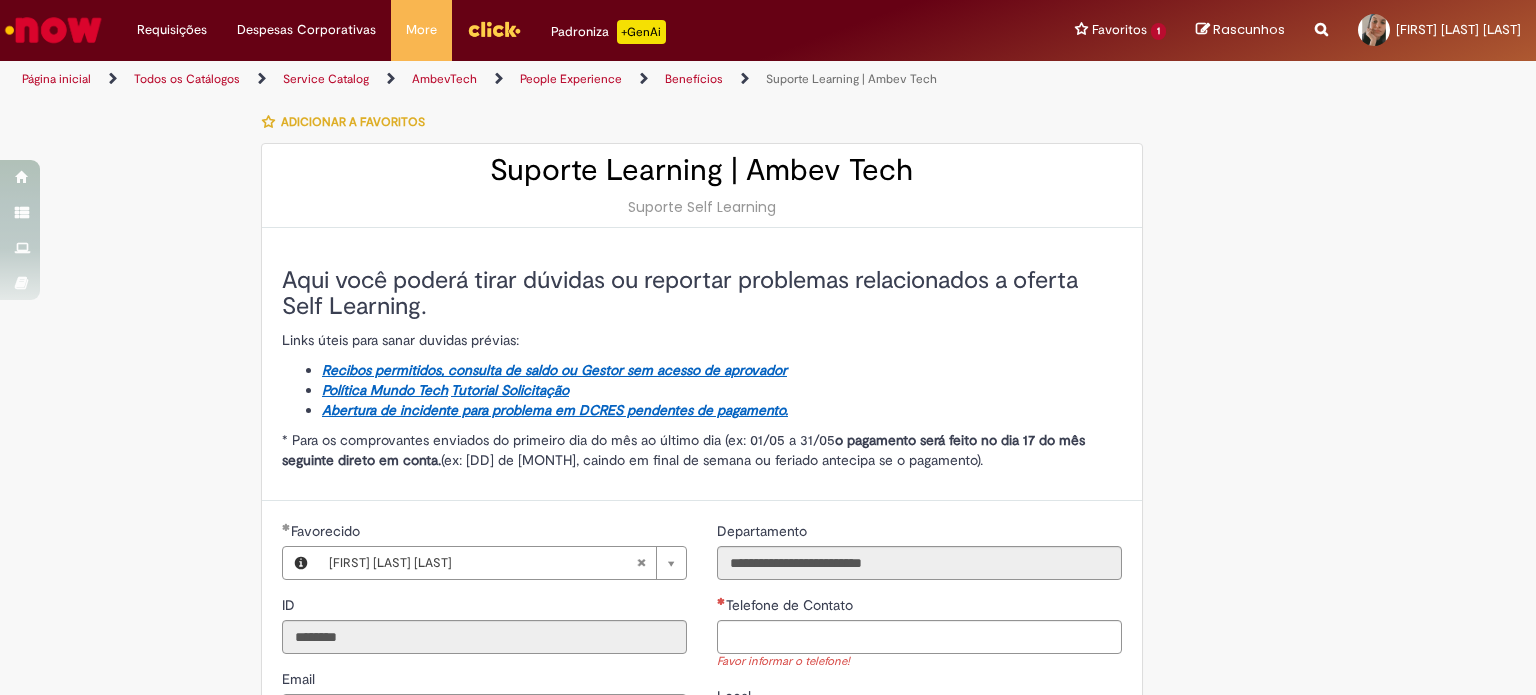 scroll, scrollTop: 0, scrollLeft: 0, axis: both 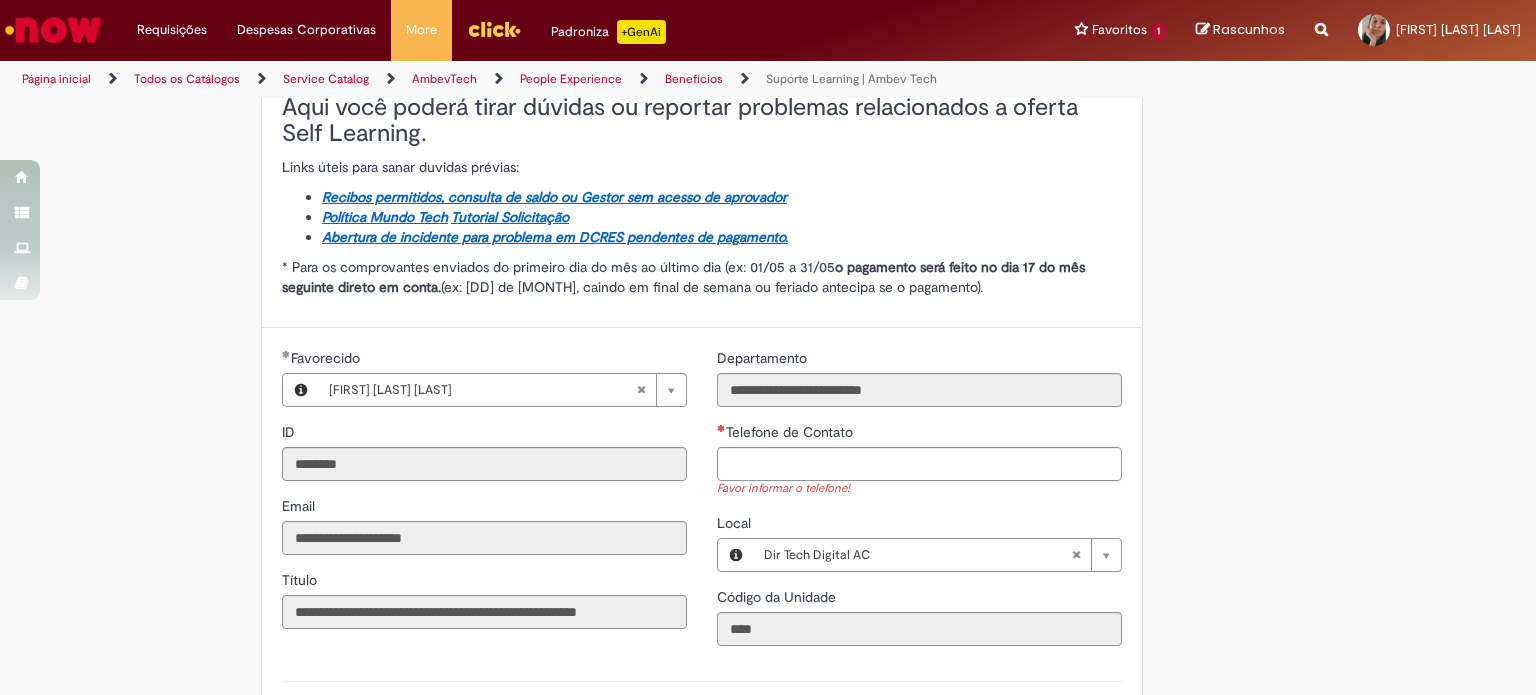 click on "Benefícios" at bounding box center (694, 79) 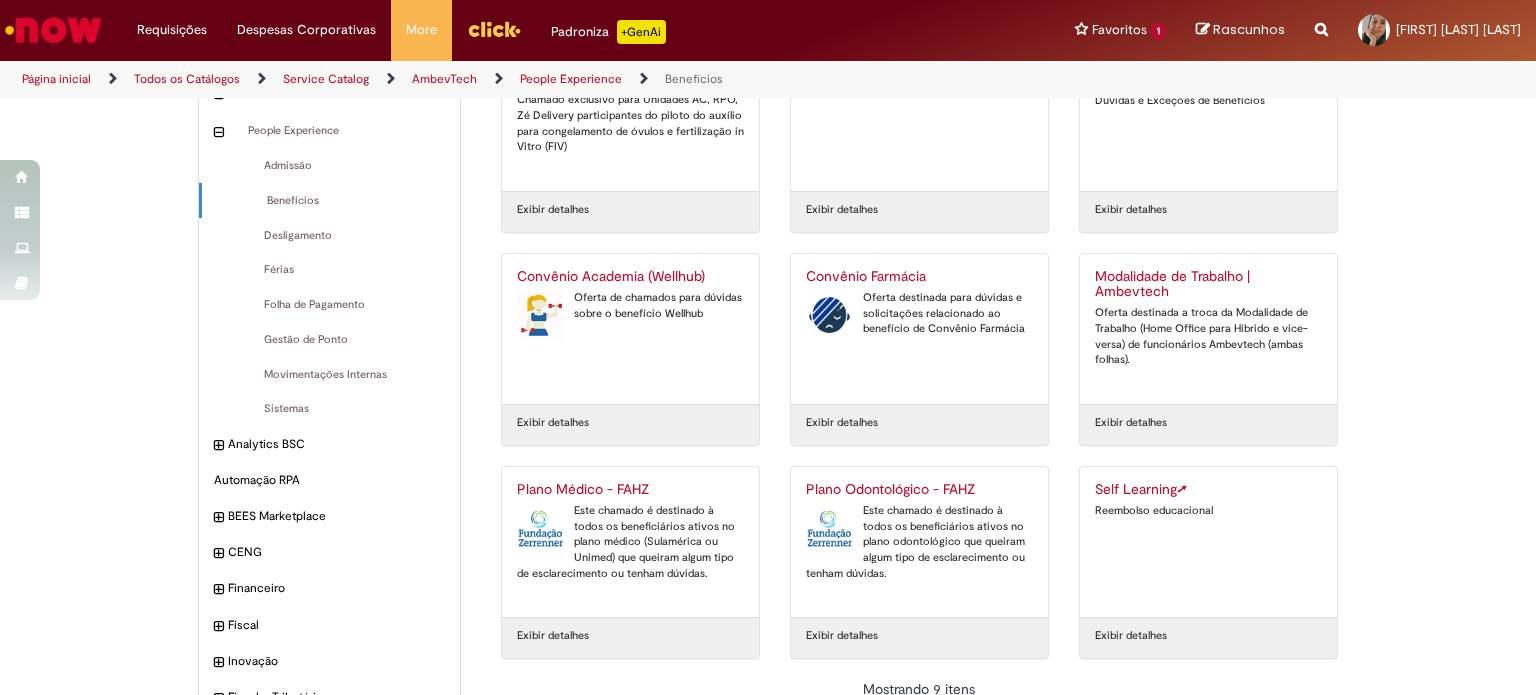 scroll, scrollTop: 119, scrollLeft: 0, axis: vertical 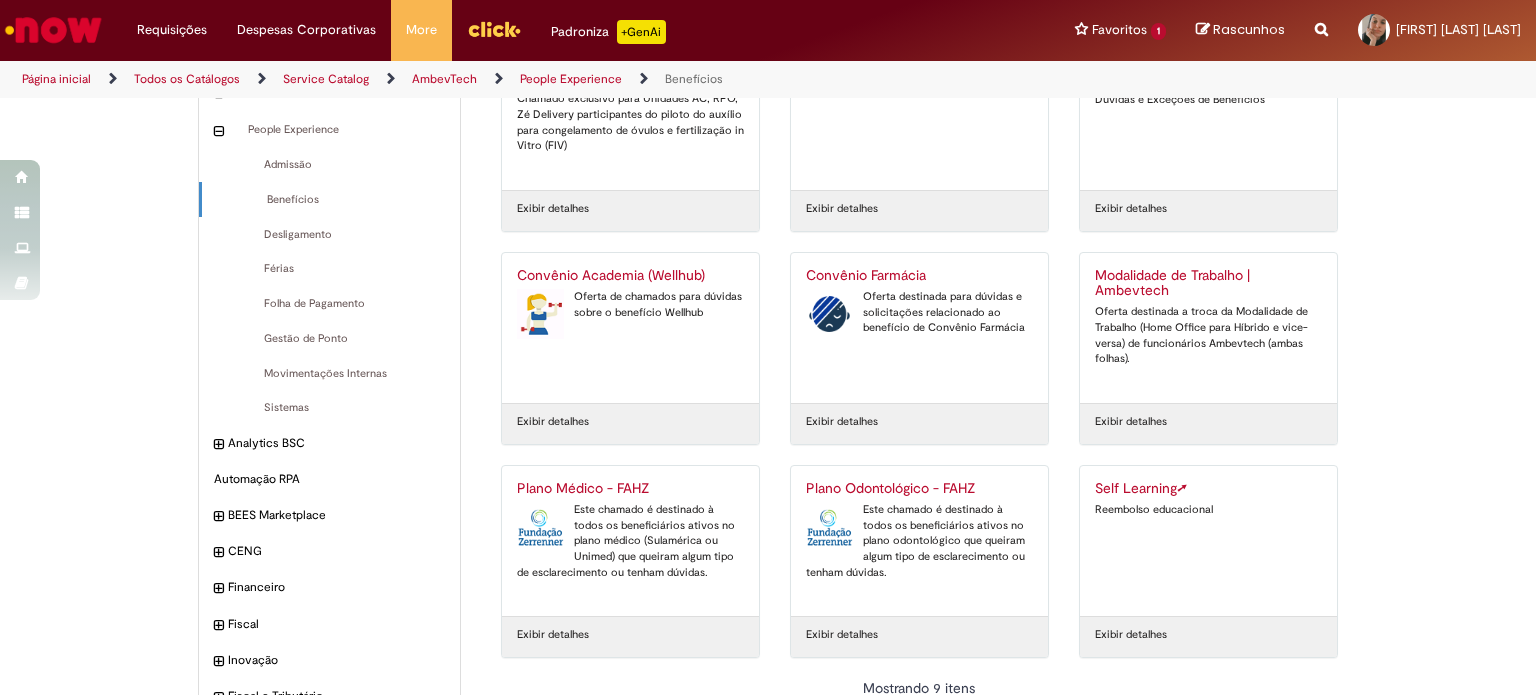click on "Self Learning  ➚" at bounding box center (1208, 489) 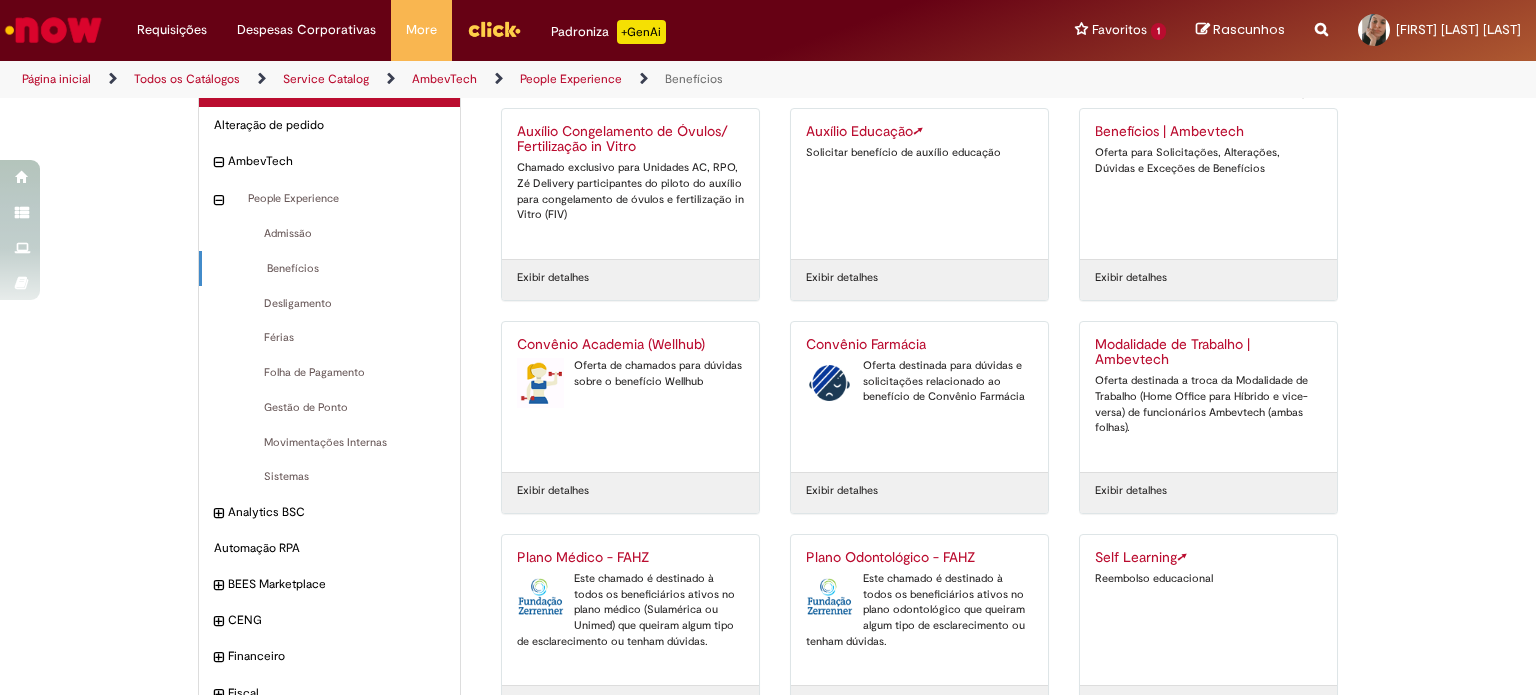 scroll, scrollTop: 47, scrollLeft: 0, axis: vertical 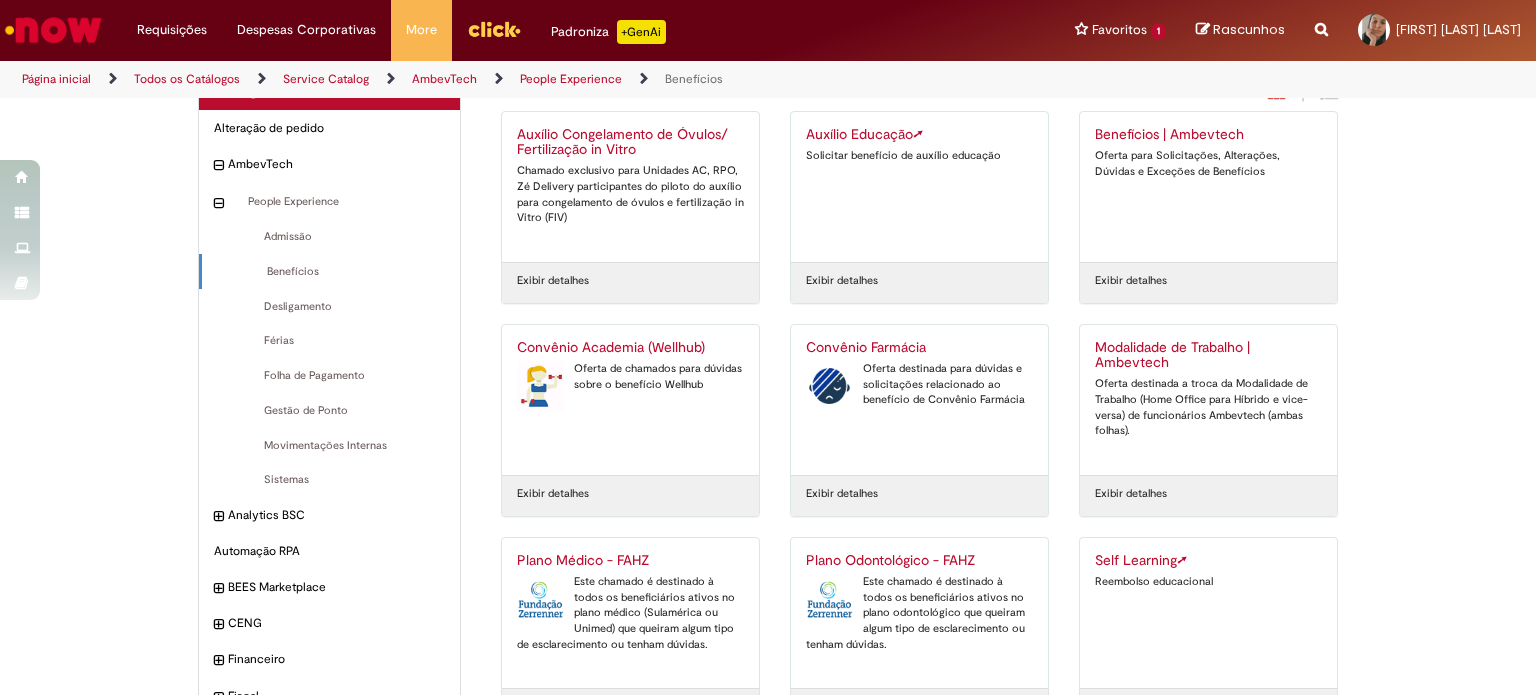 click on "Reembolso educacional" at bounding box center (1208, 582) 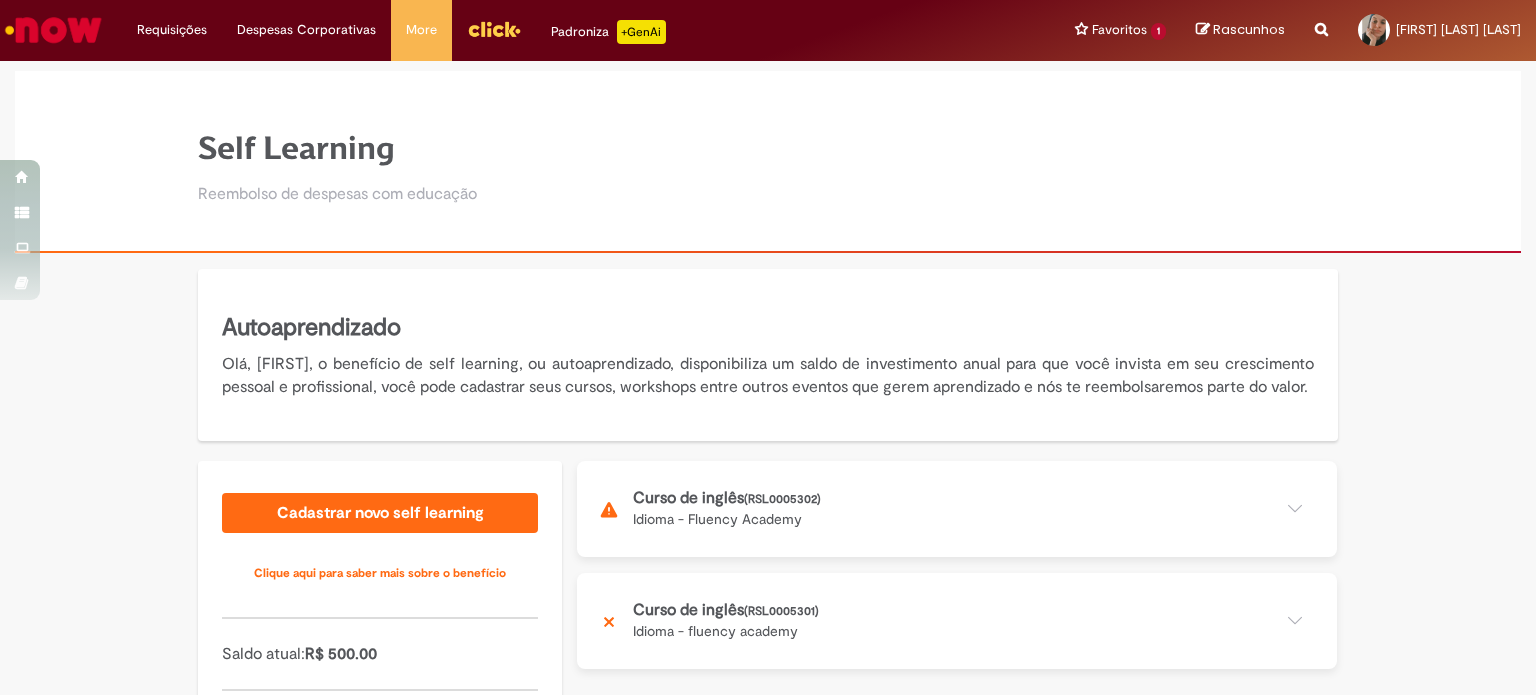 scroll, scrollTop: 0, scrollLeft: 0, axis: both 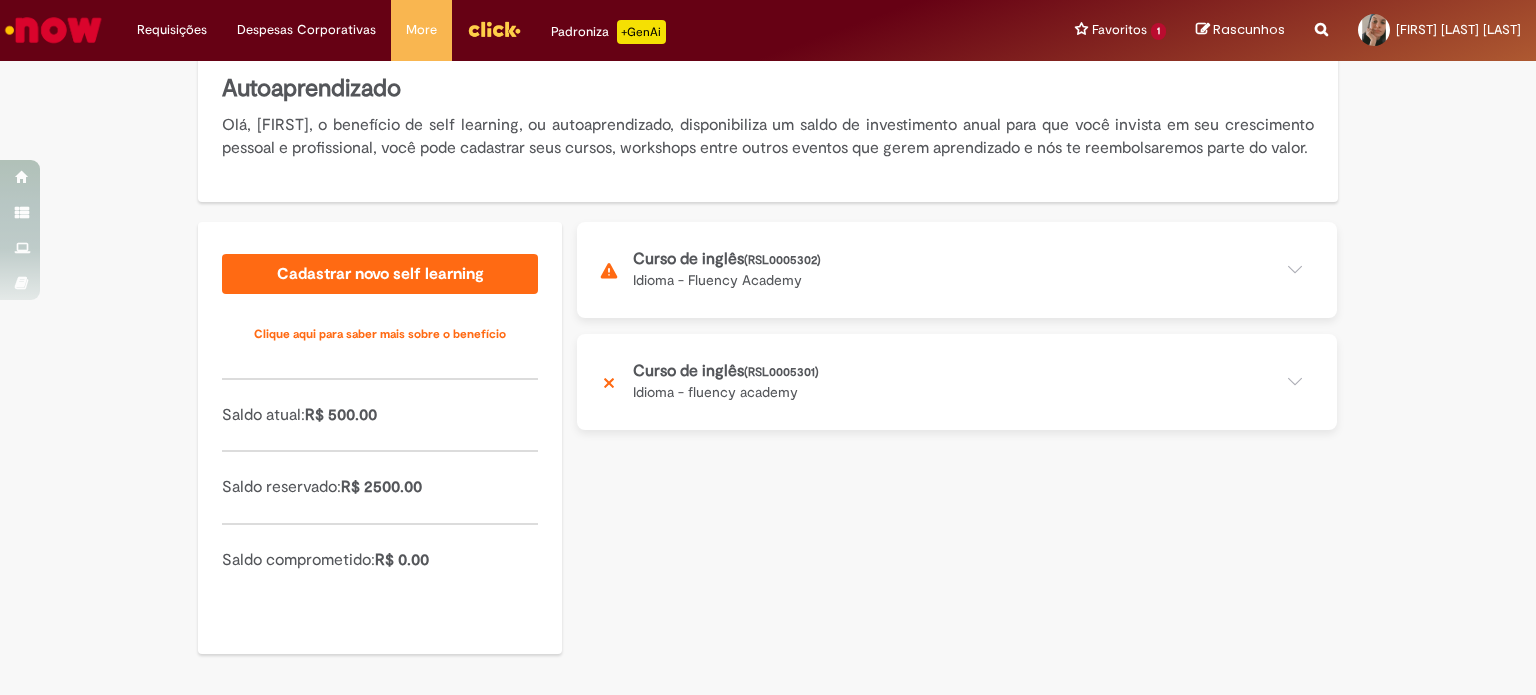 click at bounding box center [957, 270] 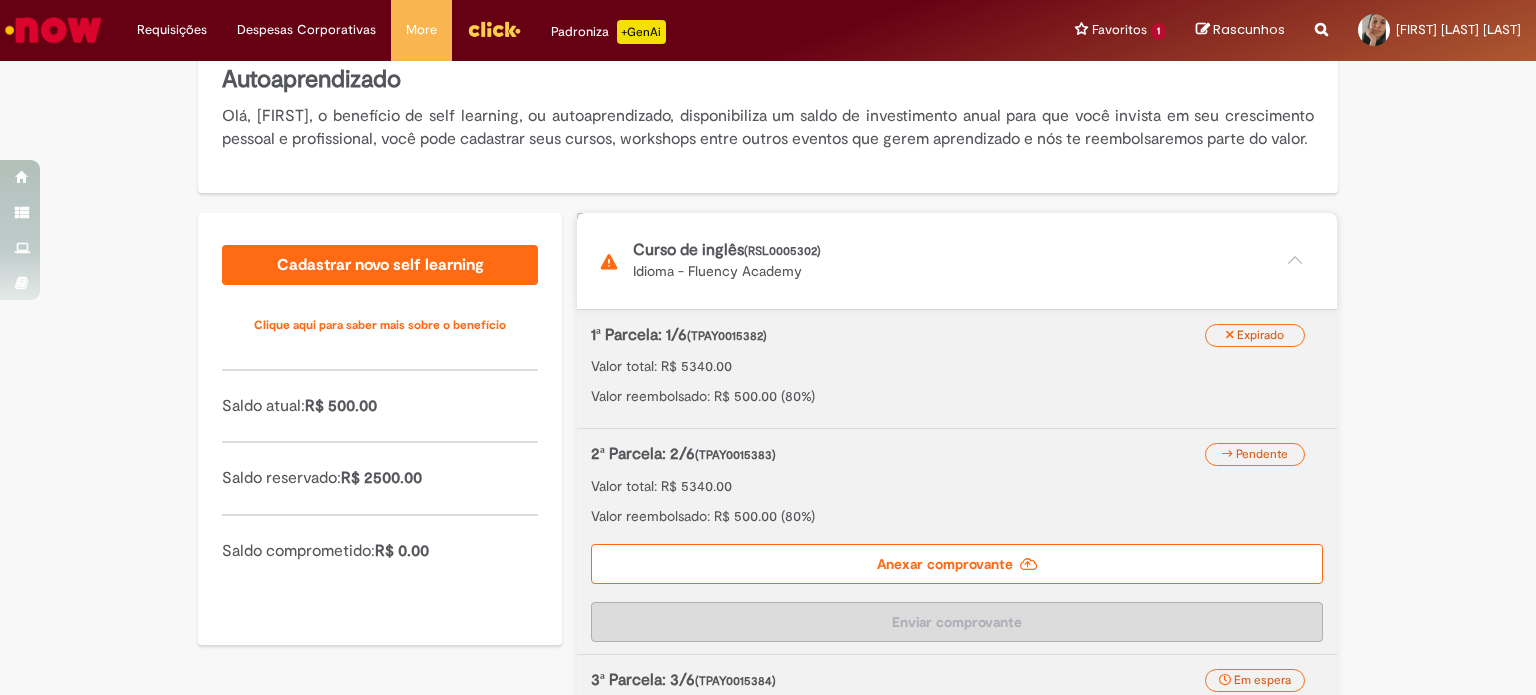 click on "(TPAY0015383)" at bounding box center [735, 455] 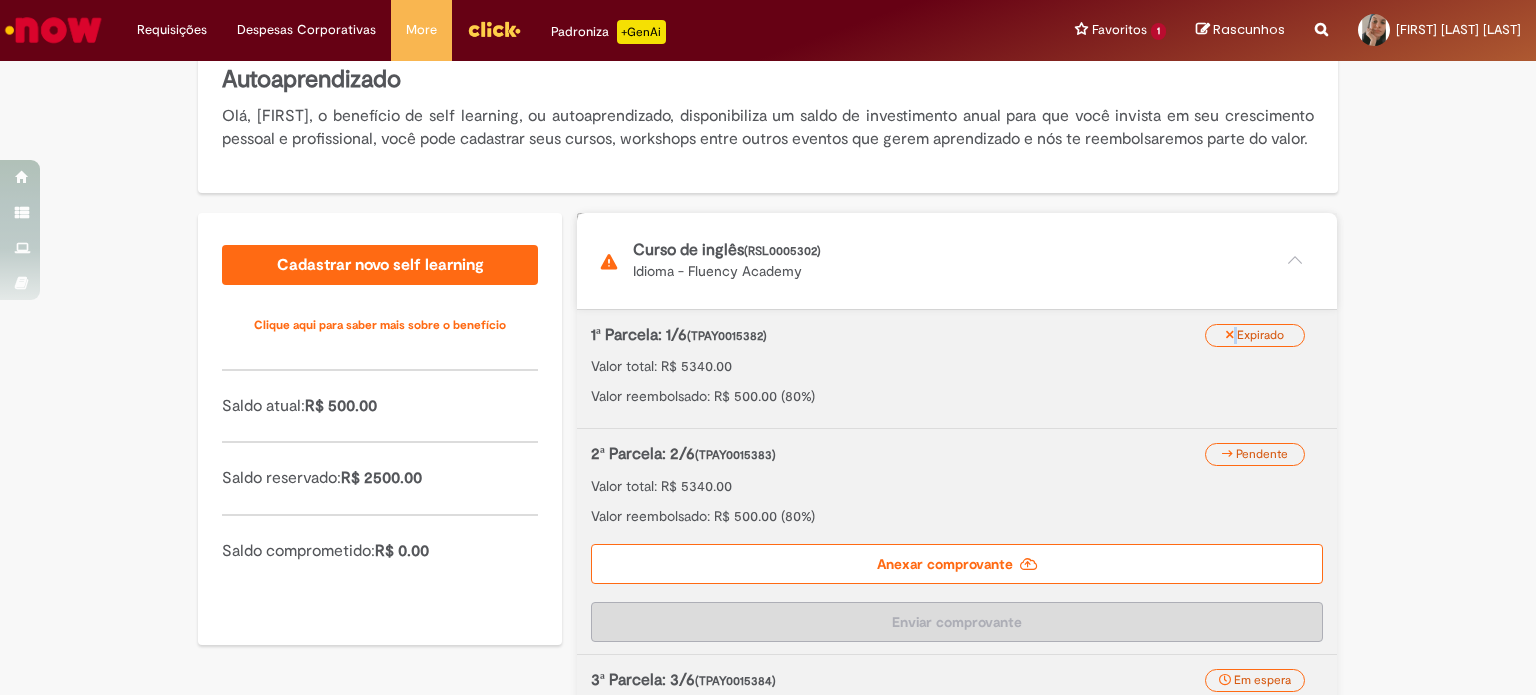 click at bounding box center (1230, 335) 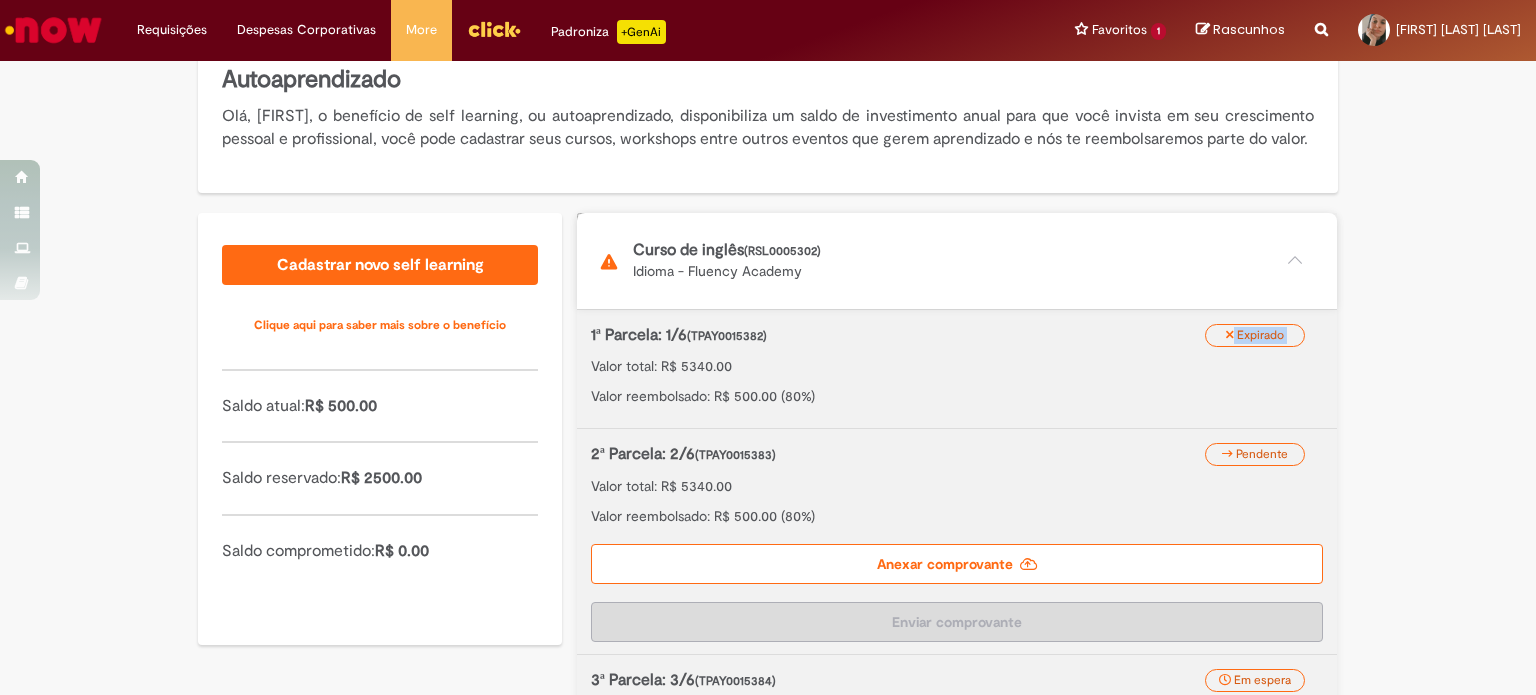 click at bounding box center (1230, 335) 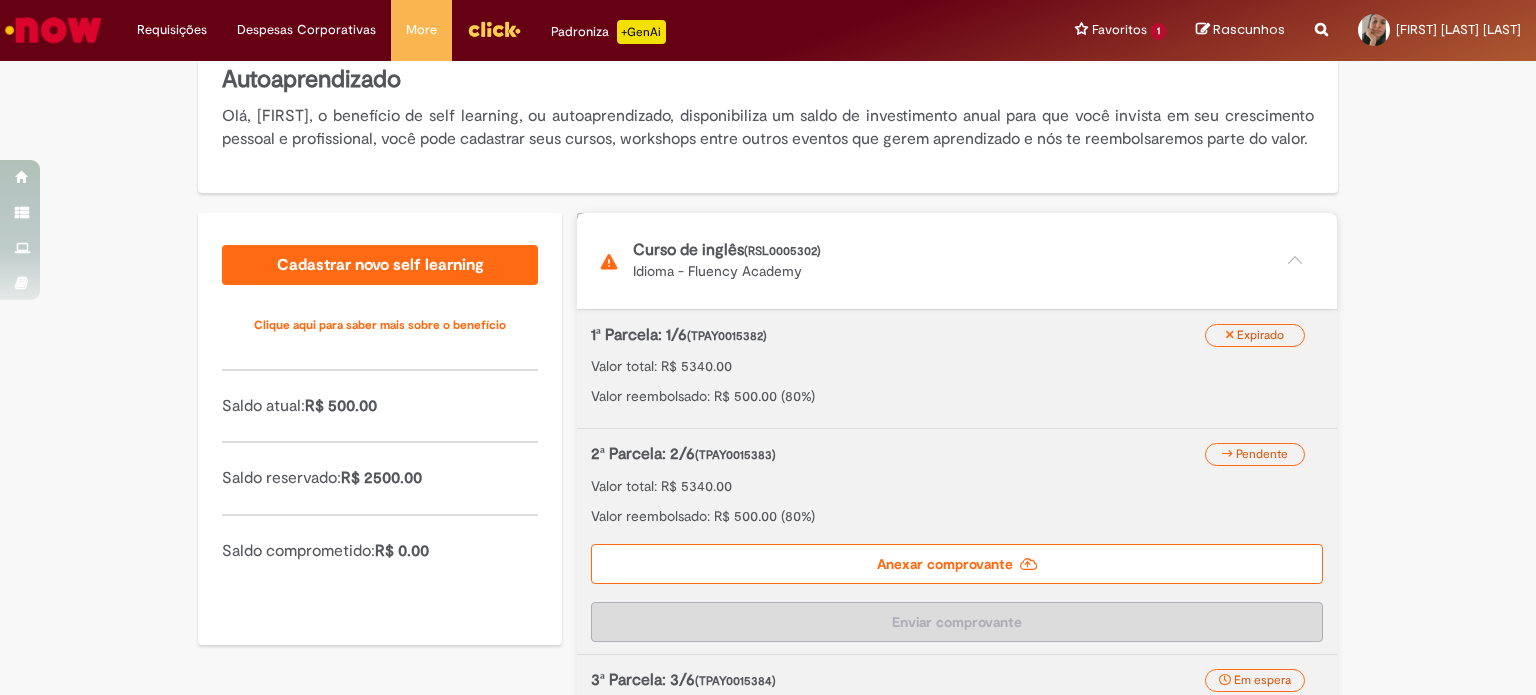 click on "Expirado
1ª Parcela: 1/6  (TPAY0015382)
Valor total: R$ 5340.00
Valor reembolsado: R$ 500.00 (80%)" at bounding box center (957, 369) 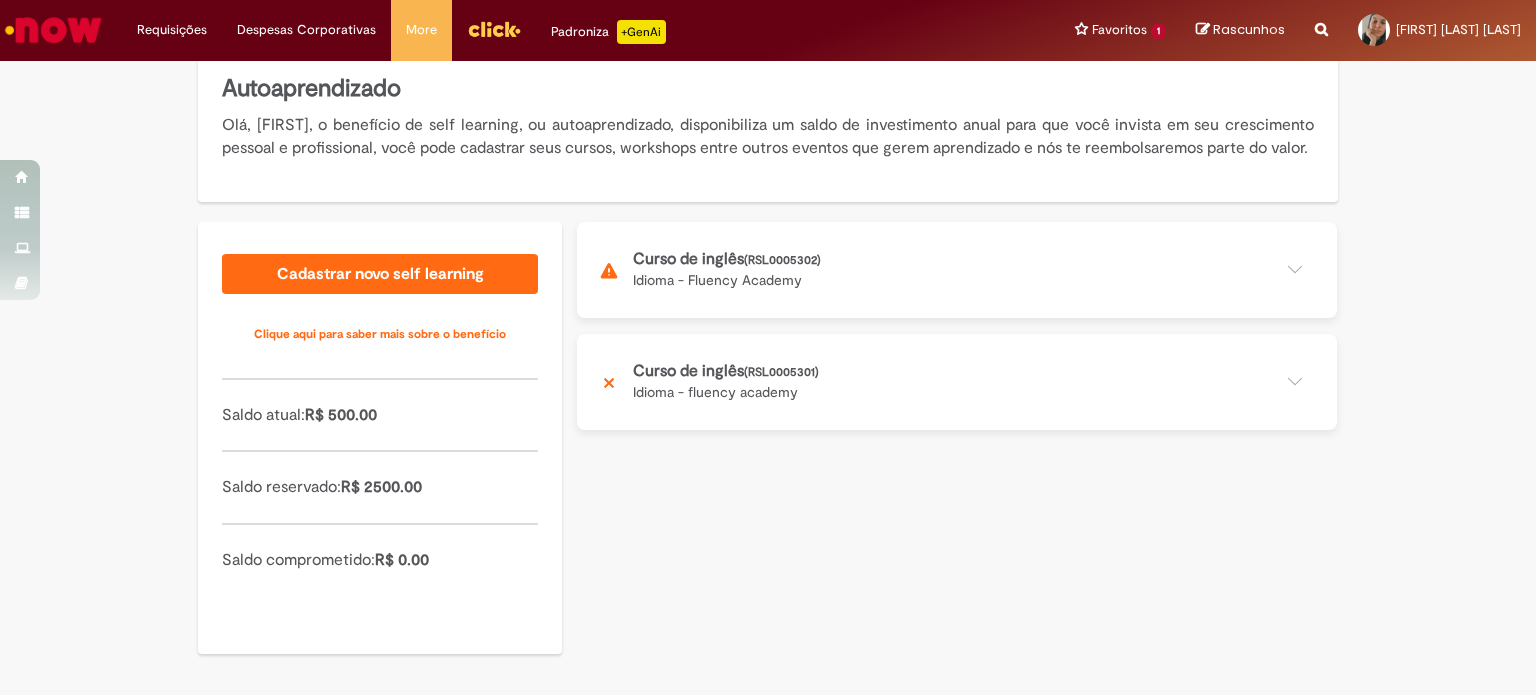 click at bounding box center [957, 382] 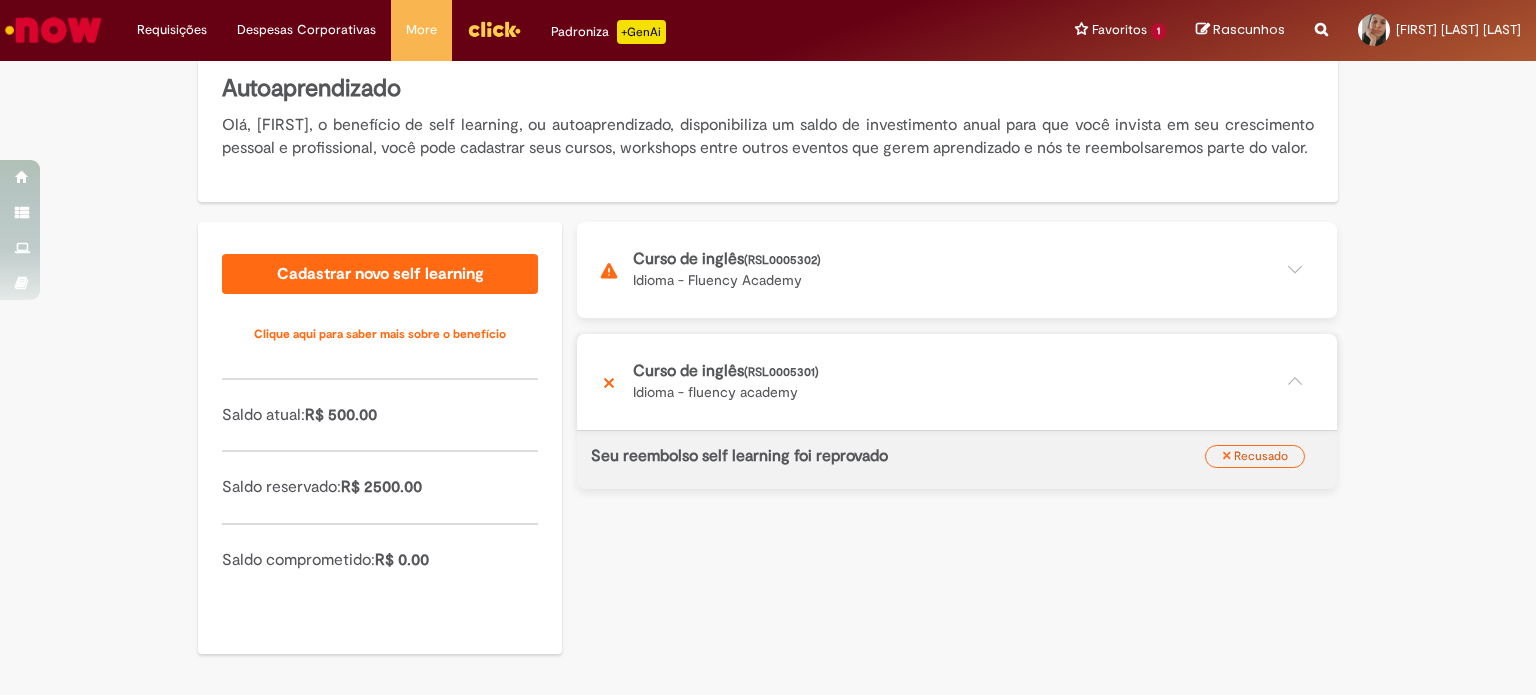 click at bounding box center [957, 382] 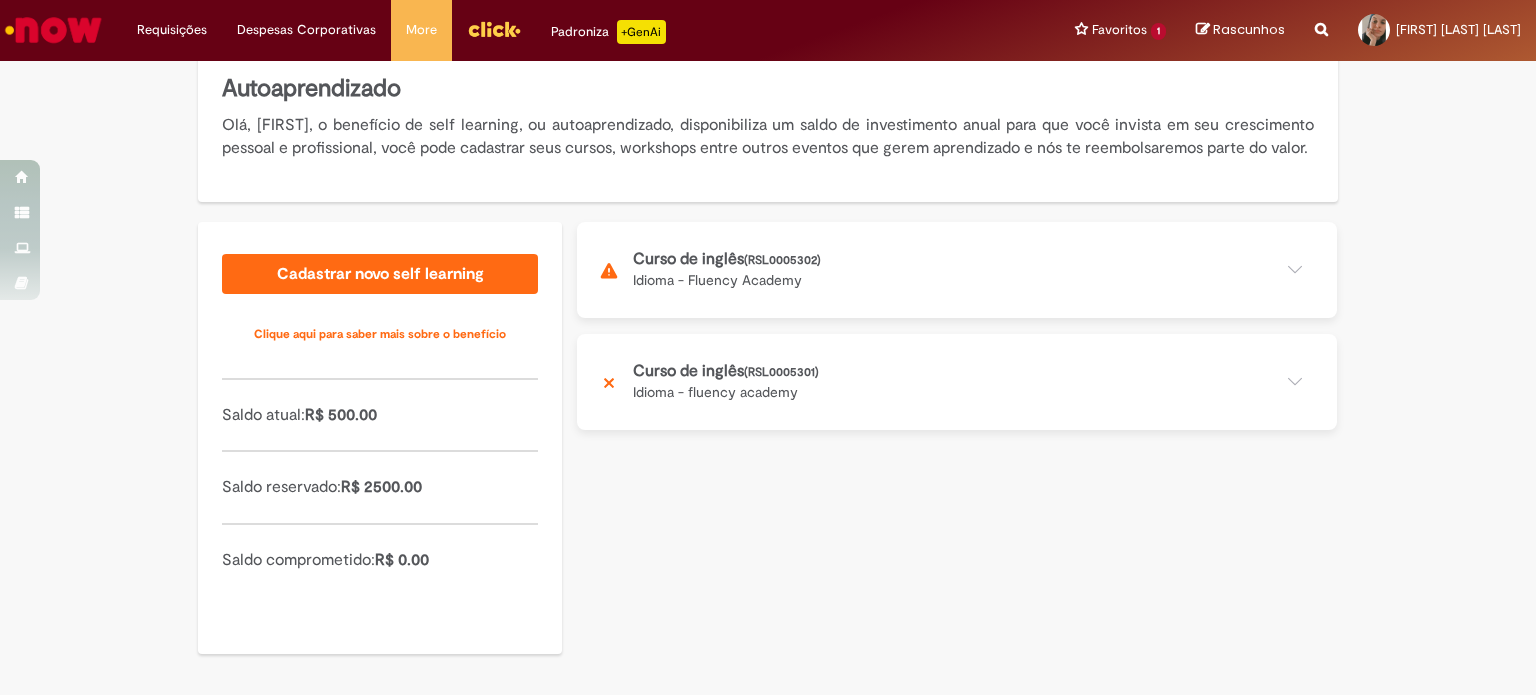 click at bounding box center [957, 270] 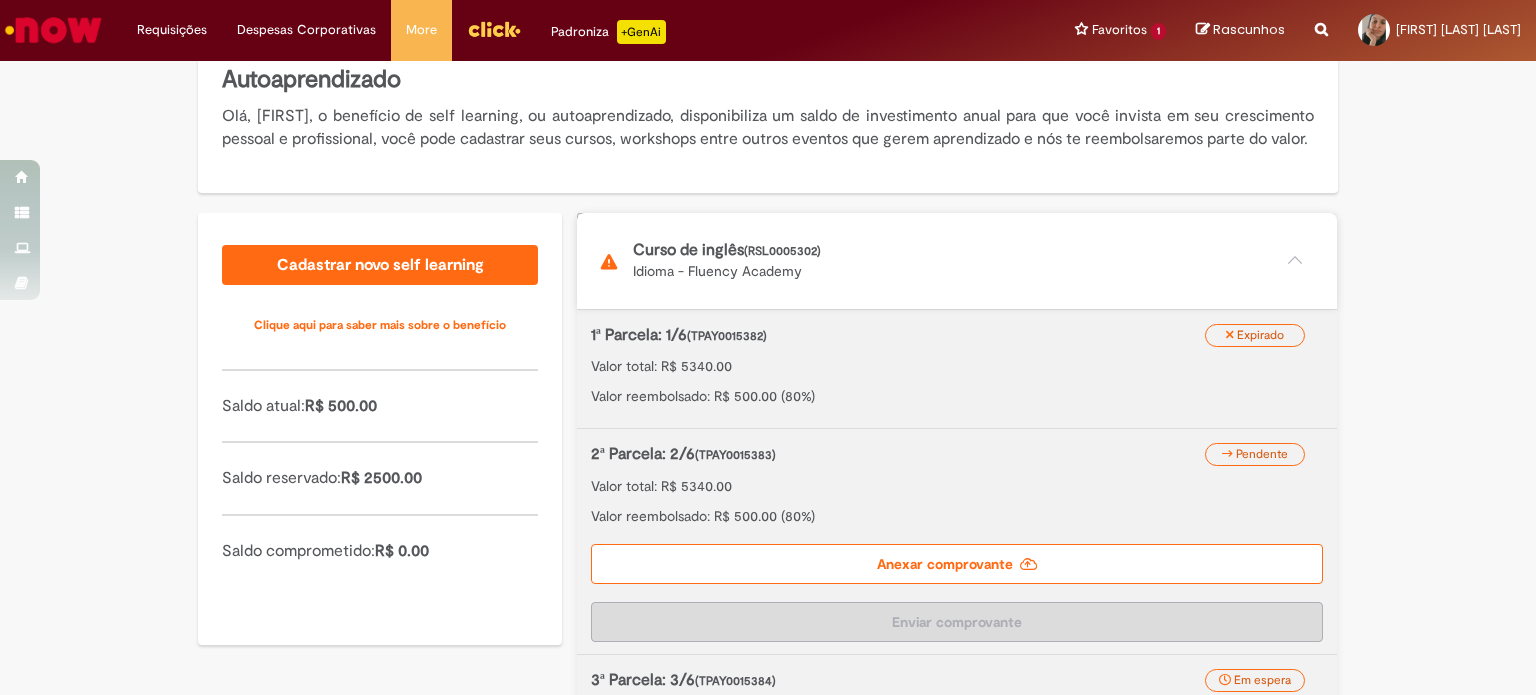 click on "Valor reembolsado: R$ 500.00 (80%)" at bounding box center [957, 396] 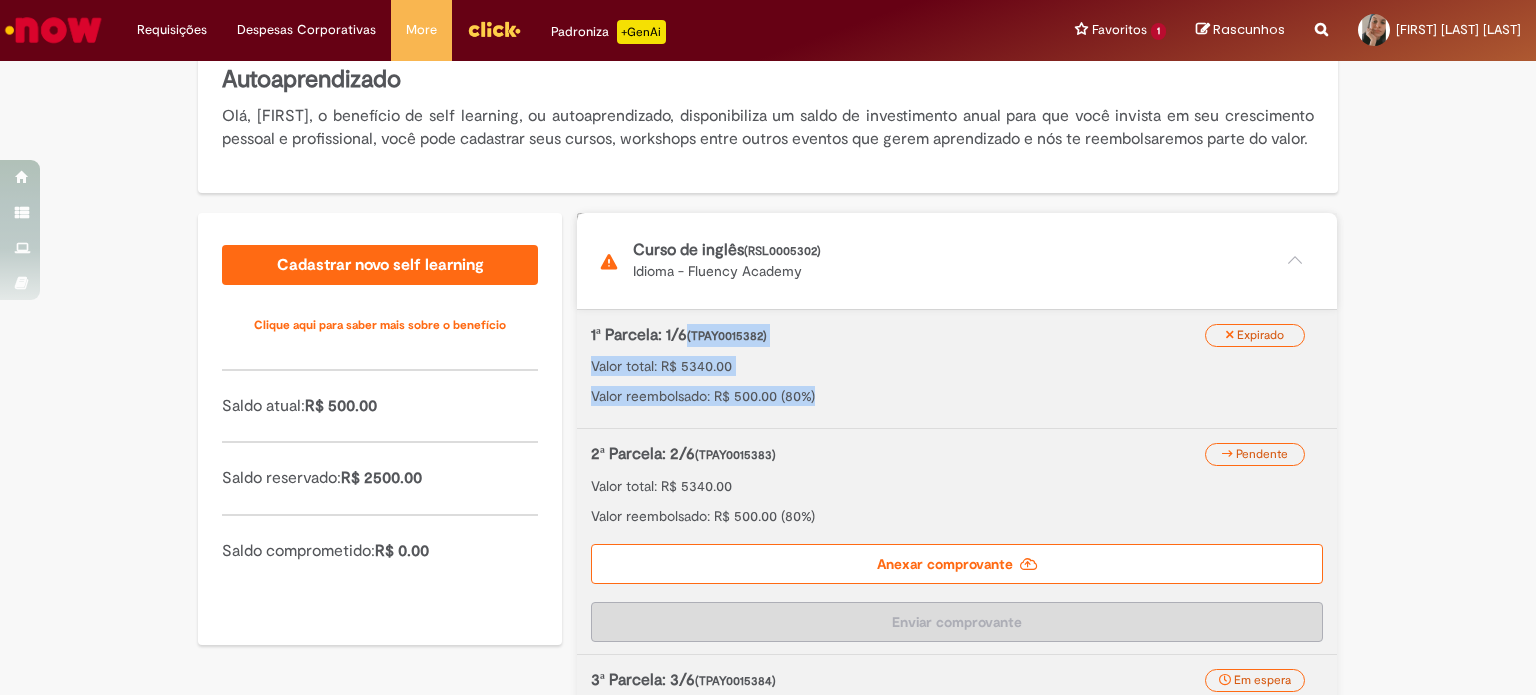 drag, startPoint x: 675, startPoint y: 344, endPoint x: 813, endPoint y: 426, distance: 160.52414 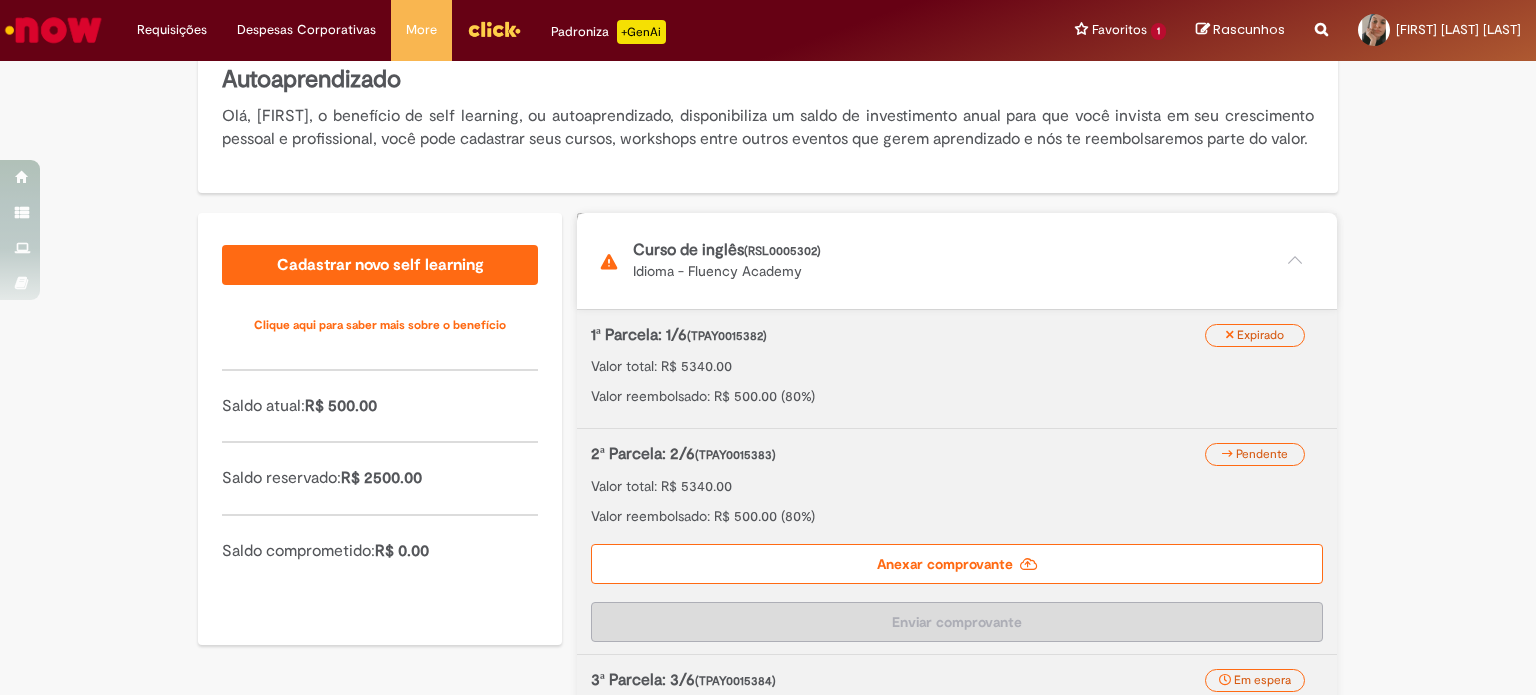 click on "Valor reembolsado: R$ 500.00 (80%)" at bounding box center [957, 396] 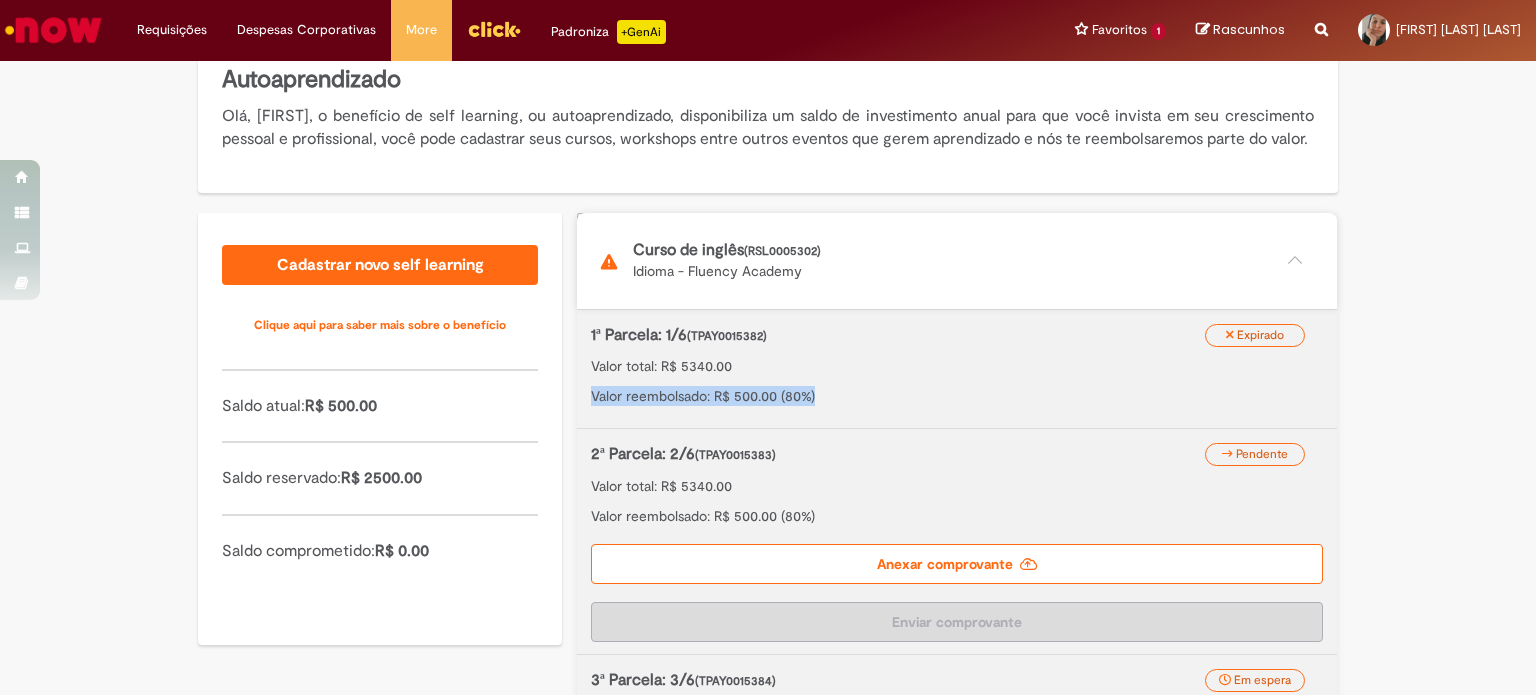 click on "Valor reembolsado: R$ 500.00 (80%)" at bounding box center (957, 396) 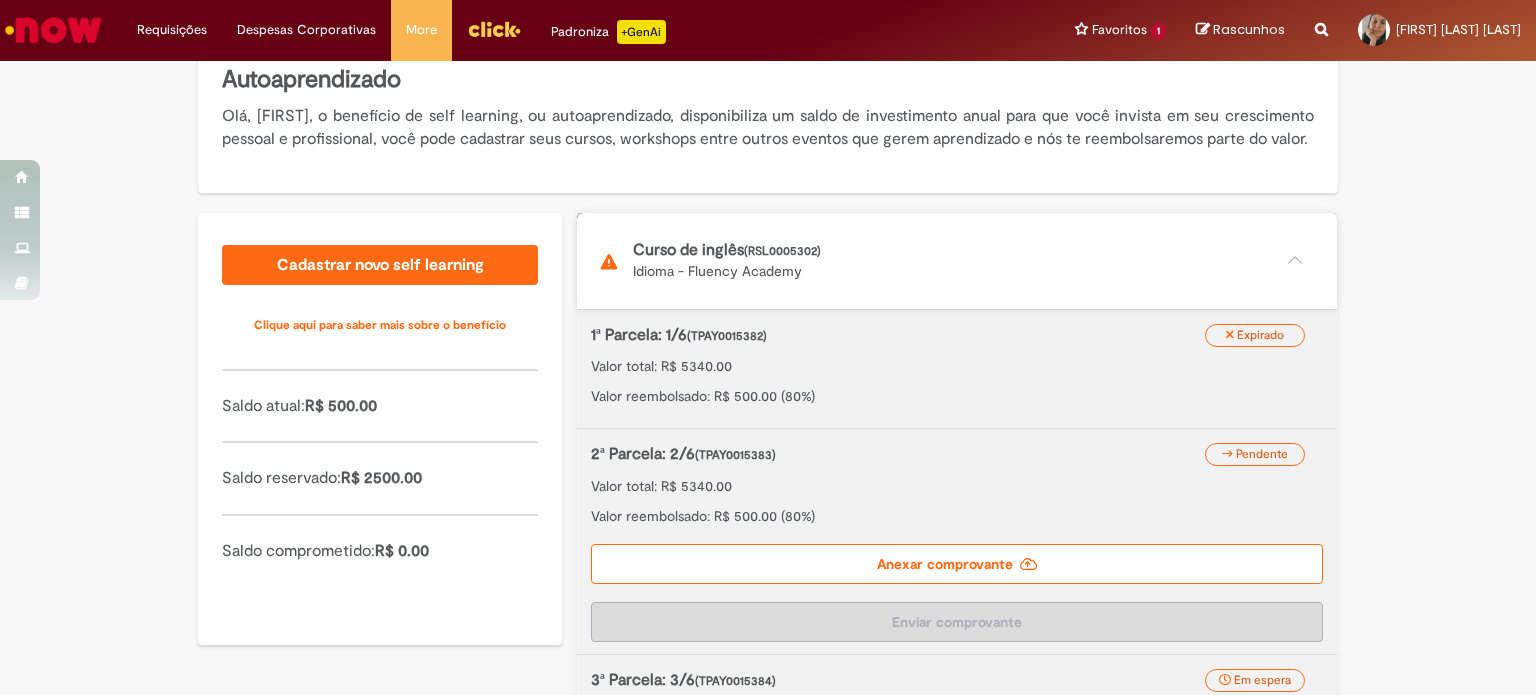click on "1ª Parcela: 1/6  (TPAY0015382)
Valor total: R$ 5340.00
Valor reembolsado: R$ 500.00 (80%)" at bounding box center [957, 365] 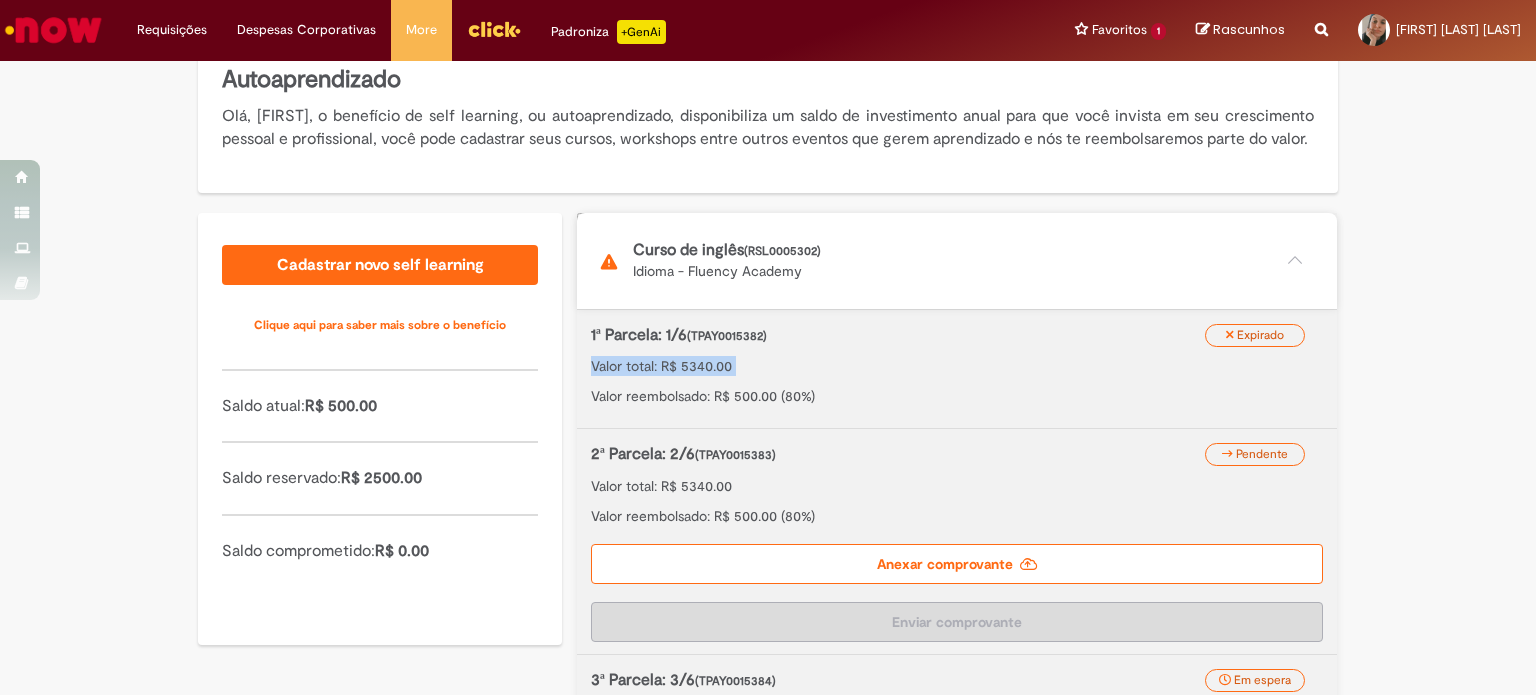 click on "1ª Parcela: 1/6  (TPAY0015382)
Valor total: R$ 5340.00
Valor reembolsado: R$ 500.00 (80%)" at bounding box center [957, 365] 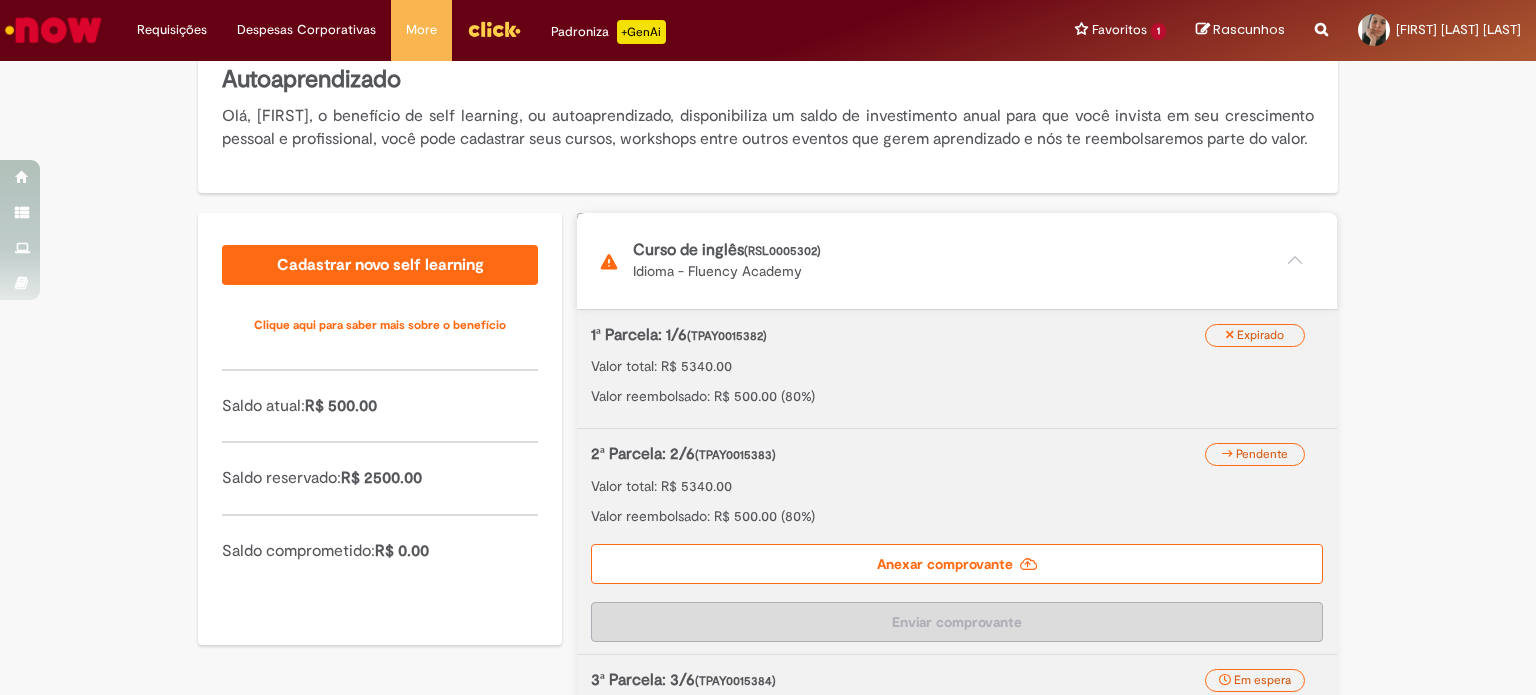 click on "Valor total: R$ 5340.00" at bounding box center [957, 486] 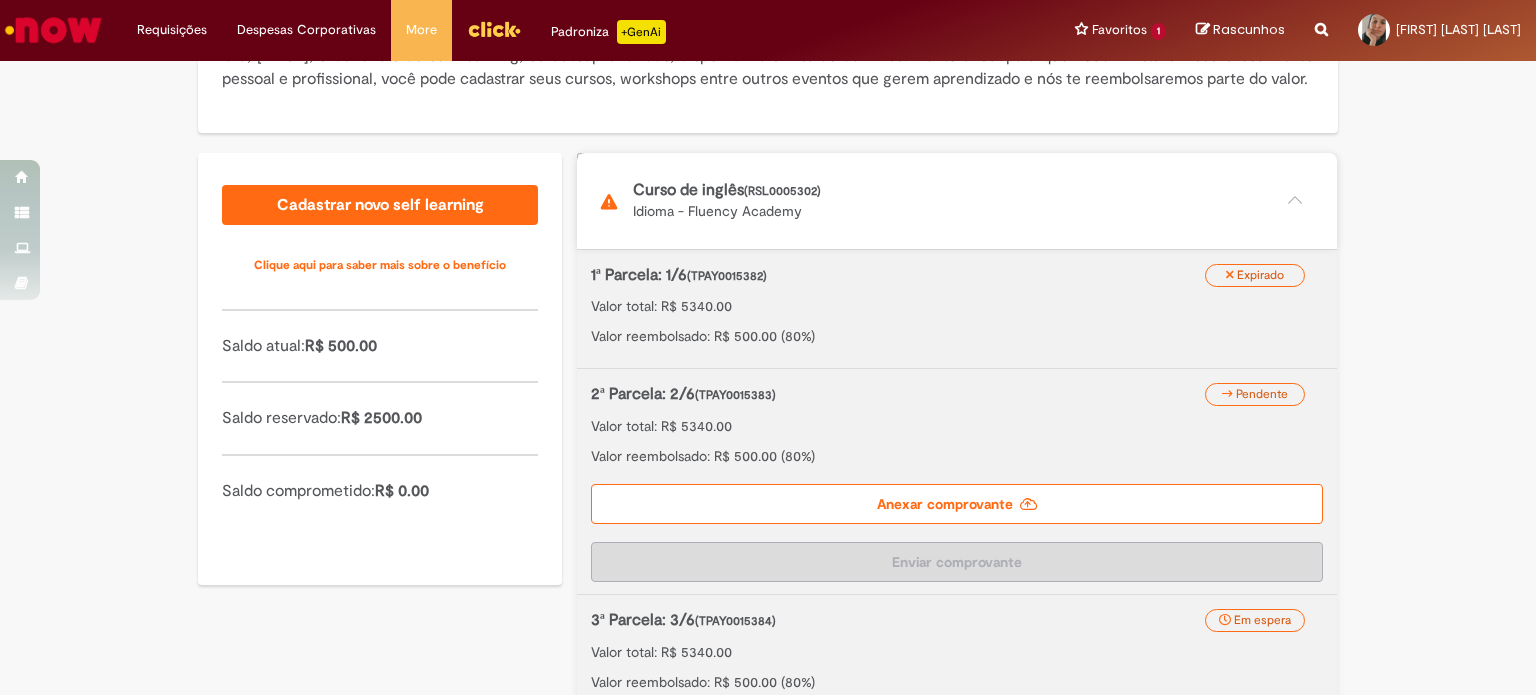 scroll, scrollTop: 308, scrollLeft: 0, axis: vertical 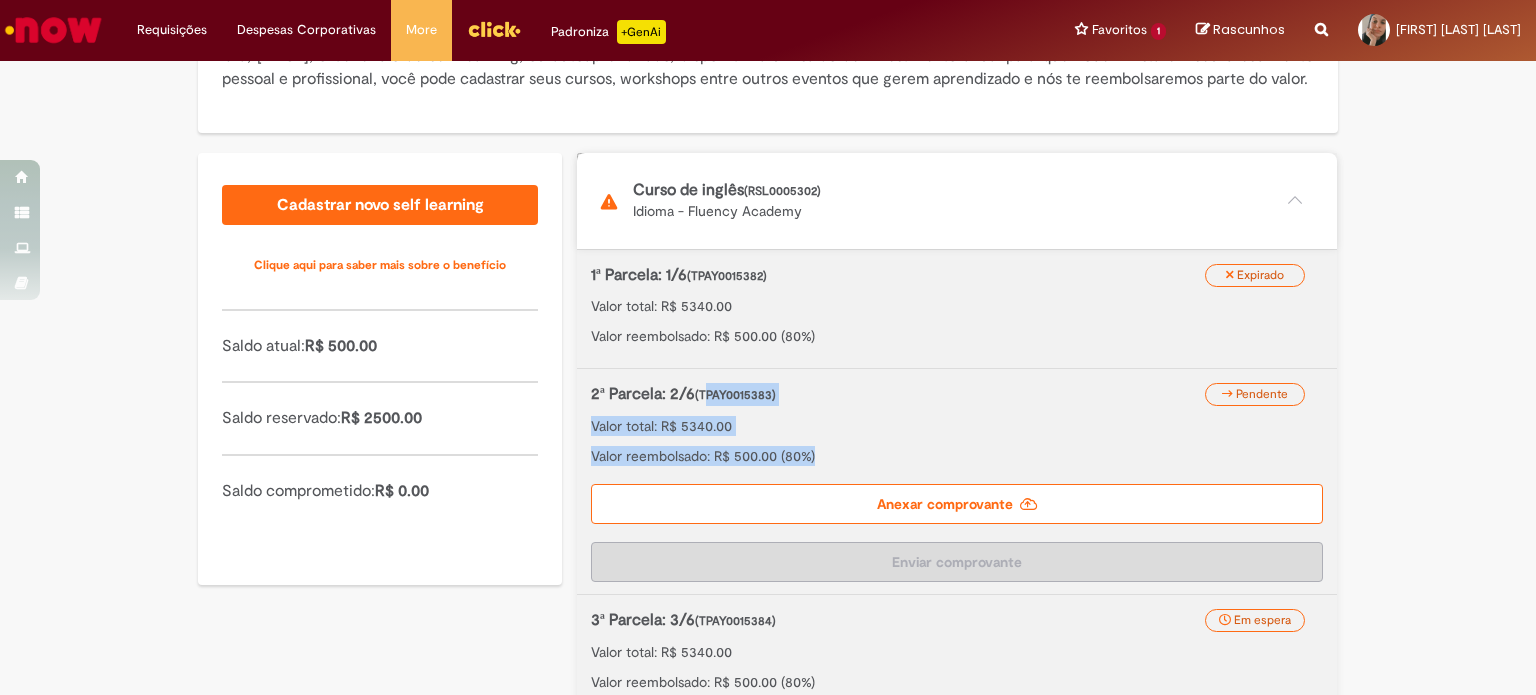 drag, startPoint x: 696, startPoint y: 414, endPoint x: 846, endPoint y: 468, distance: 159.42397 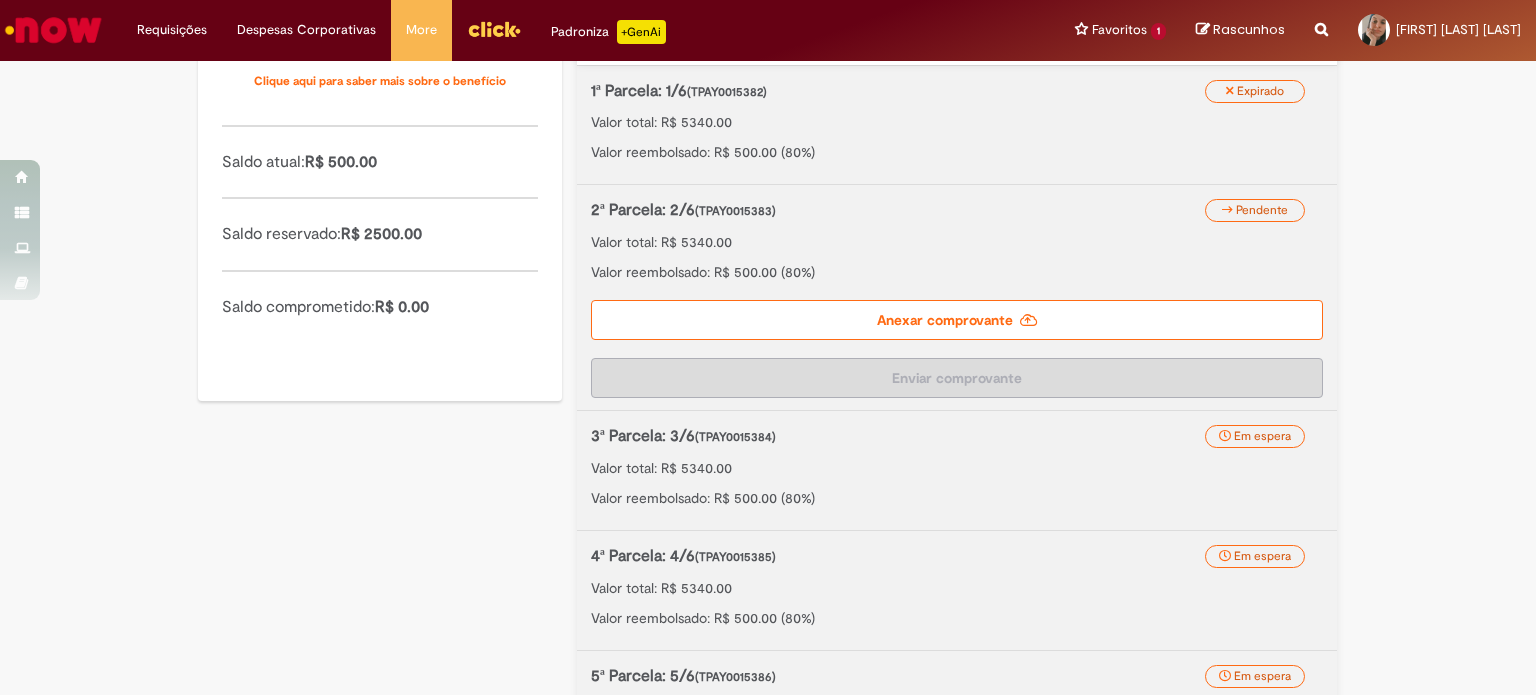 scroll, scrollTop: 494, scrollLeft: 0, axis: vertical 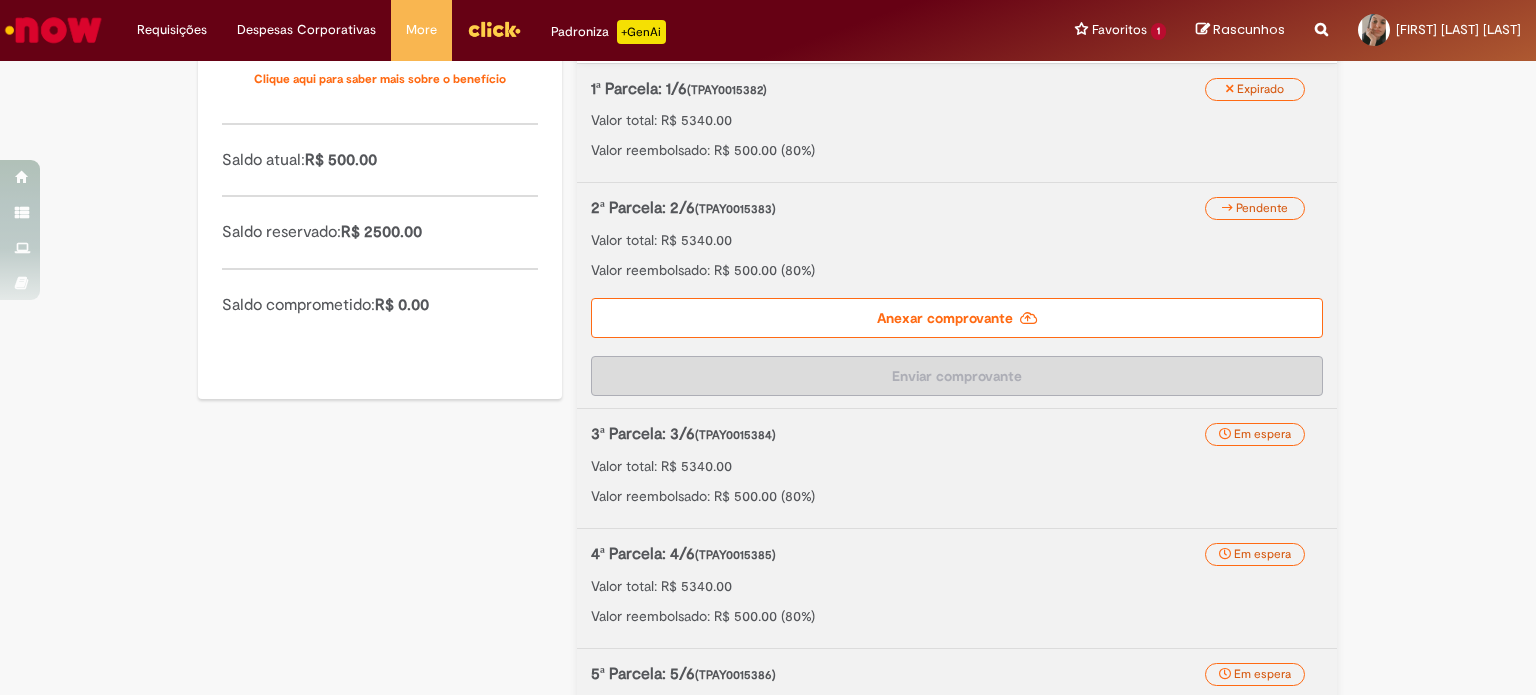 click on "2ª Parcela: 2/6  (TPAY0015383)" at bounding box center [904, 208] 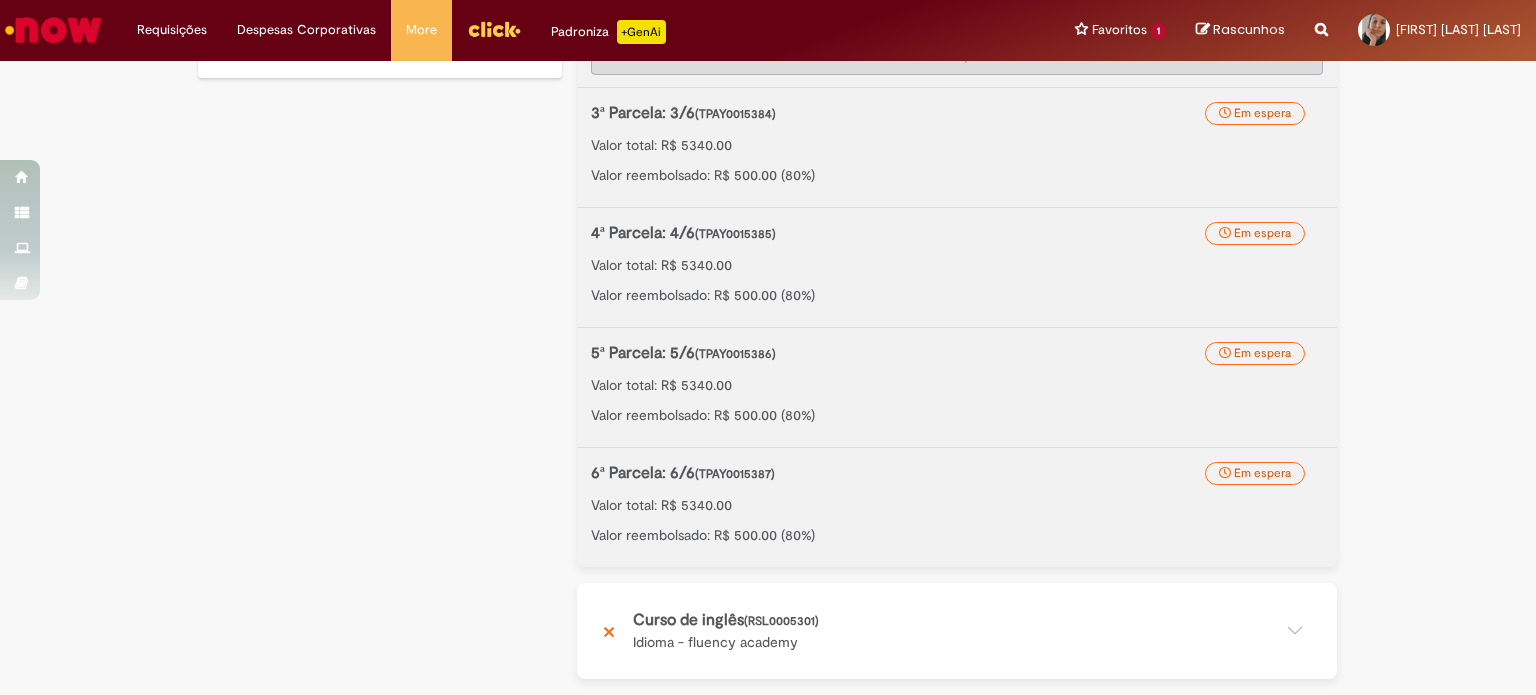 scroll, scrollTop: 836, scrollLeft: 0, axis: vertical 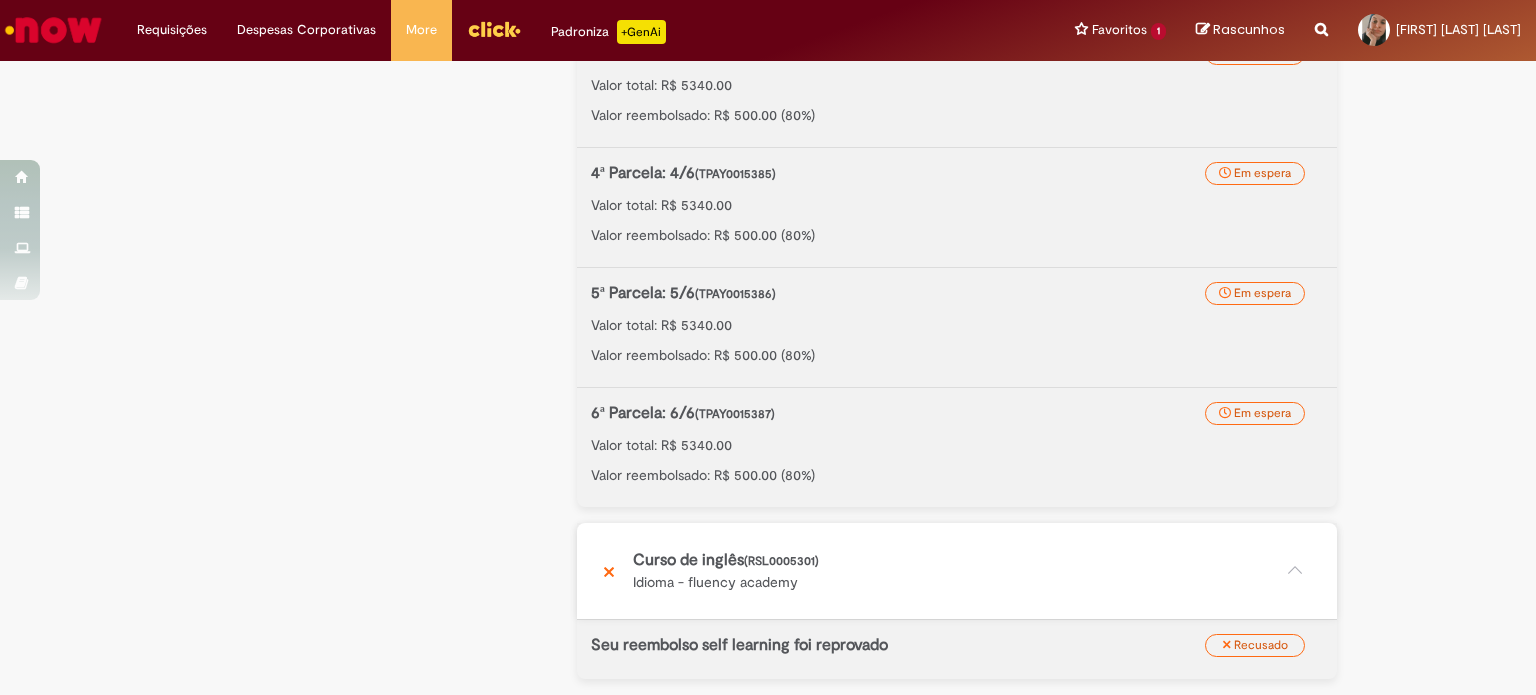 click at bounding box center (957, 571) 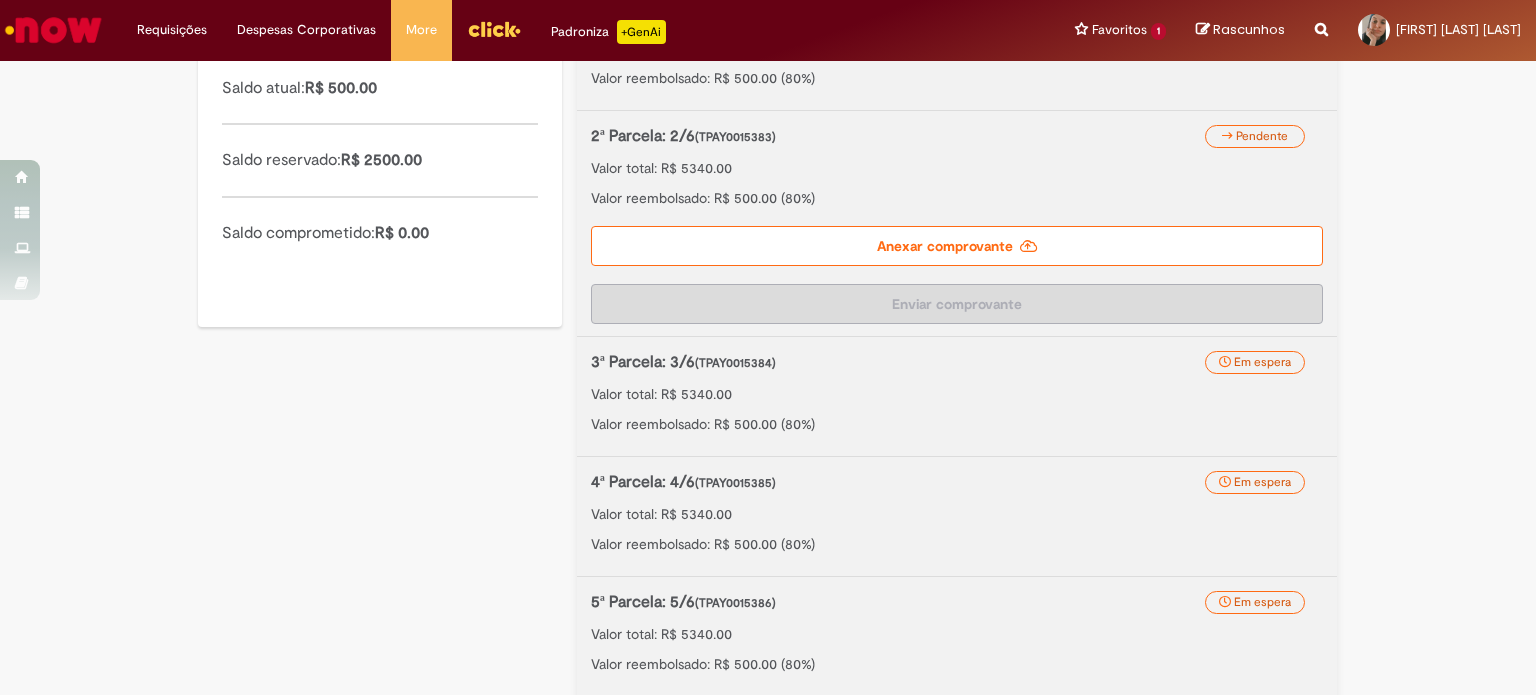 scroll, scrollTop: 576, scrollLeft: 0, axis: vertical 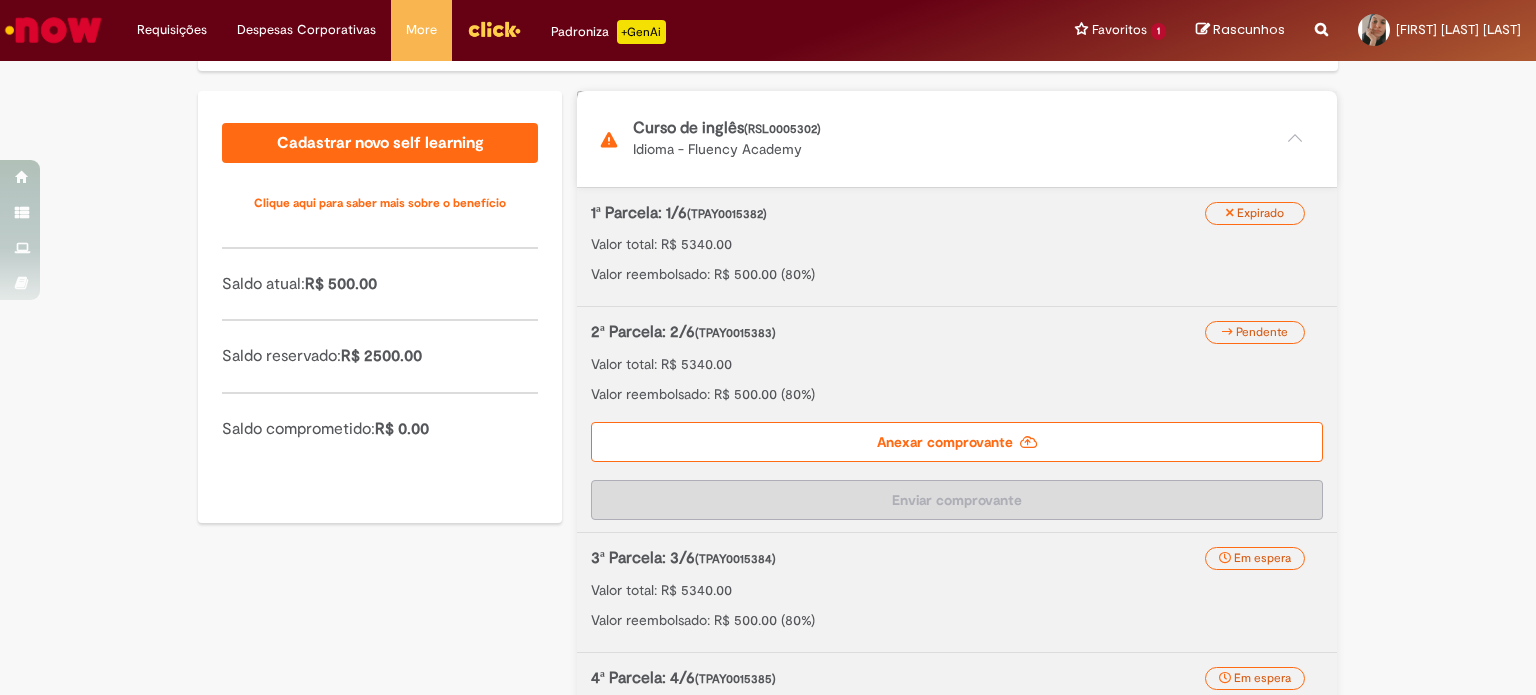 click on "Expirado" at bounding box center [1260, 213] 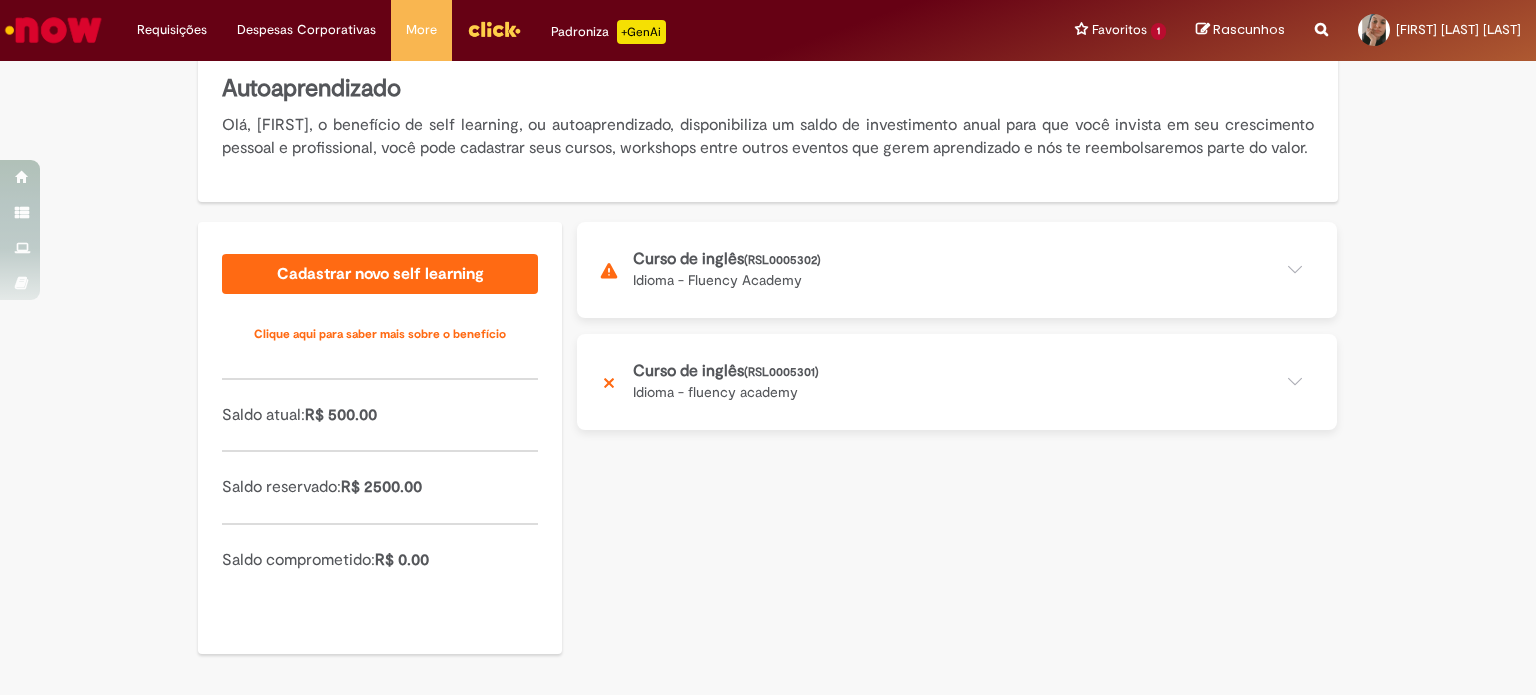 click at bounding box center (957, 270) 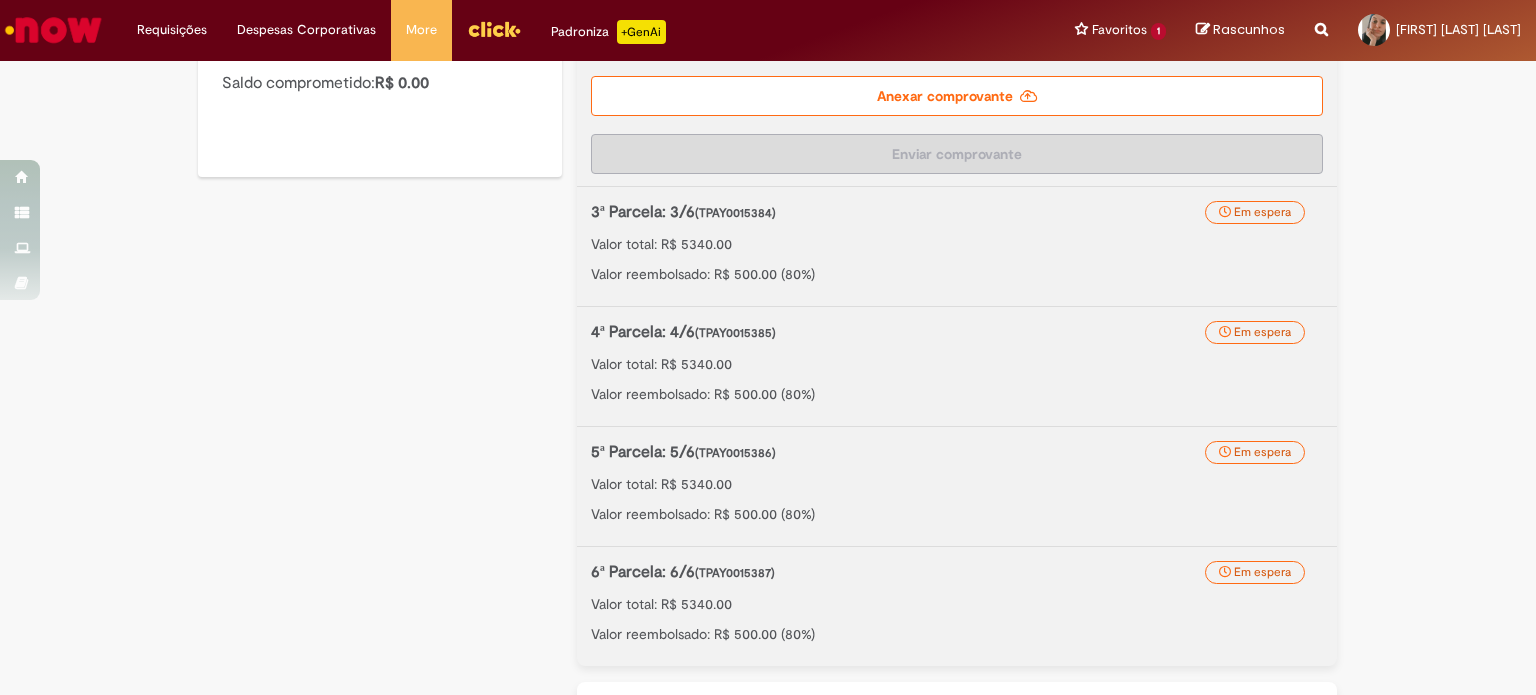 scroll, scrollTop: 802, scrollLeft: 0, axis: vertical 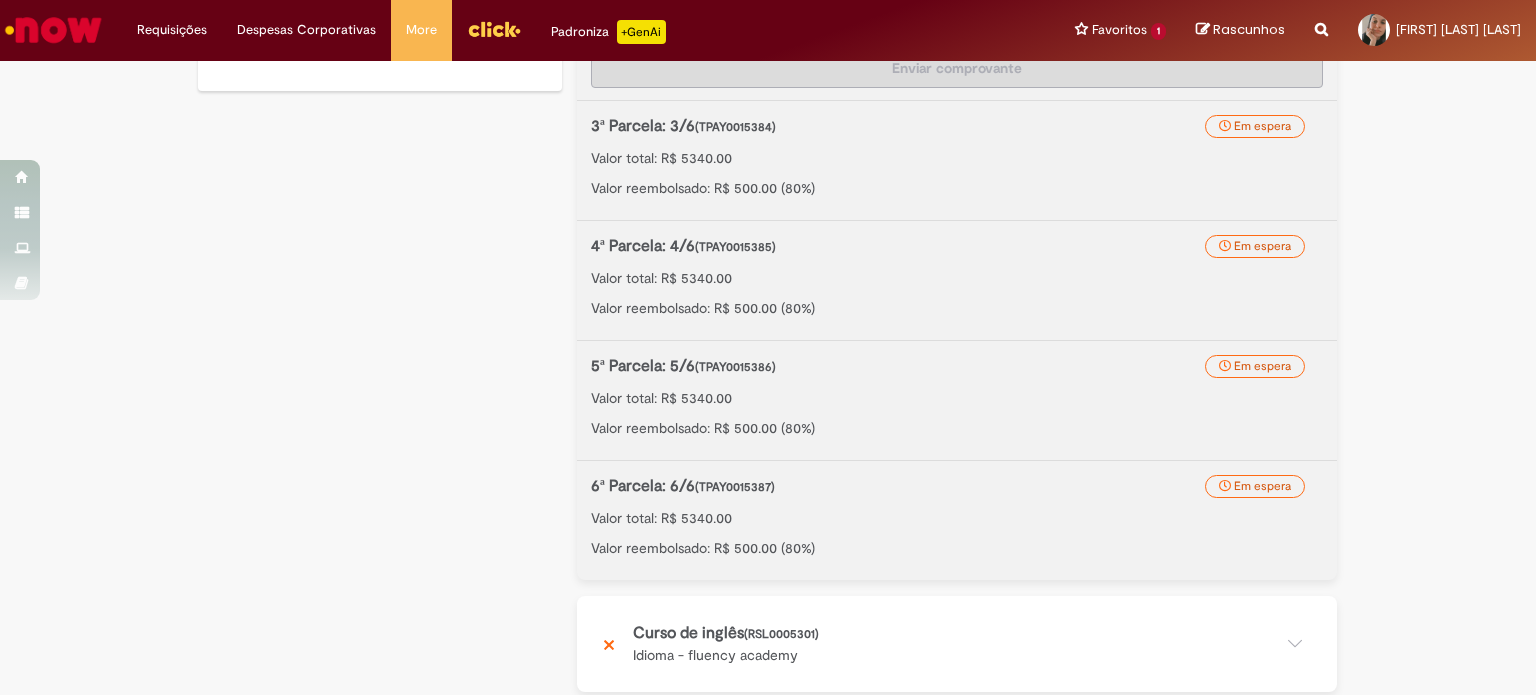 click on "Em espera
4ª Parcela: 4/6  (TPAY0015385)
Valor total: R$ 5340.00
Valor reembolsado: R$ 500.00 (80%)" at bounding box center [957, 280] 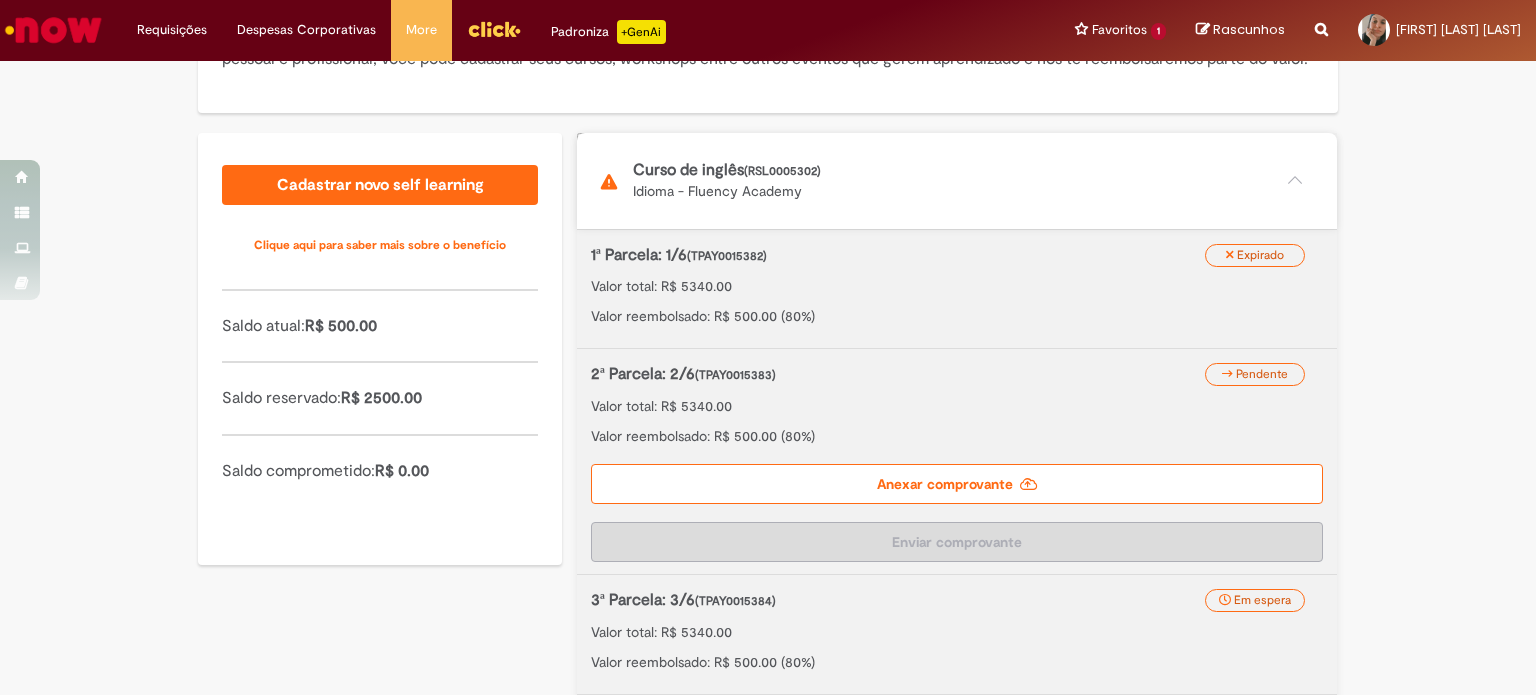 scroll, scrollTop: 328, scrollLeft: 0, axis: vertical 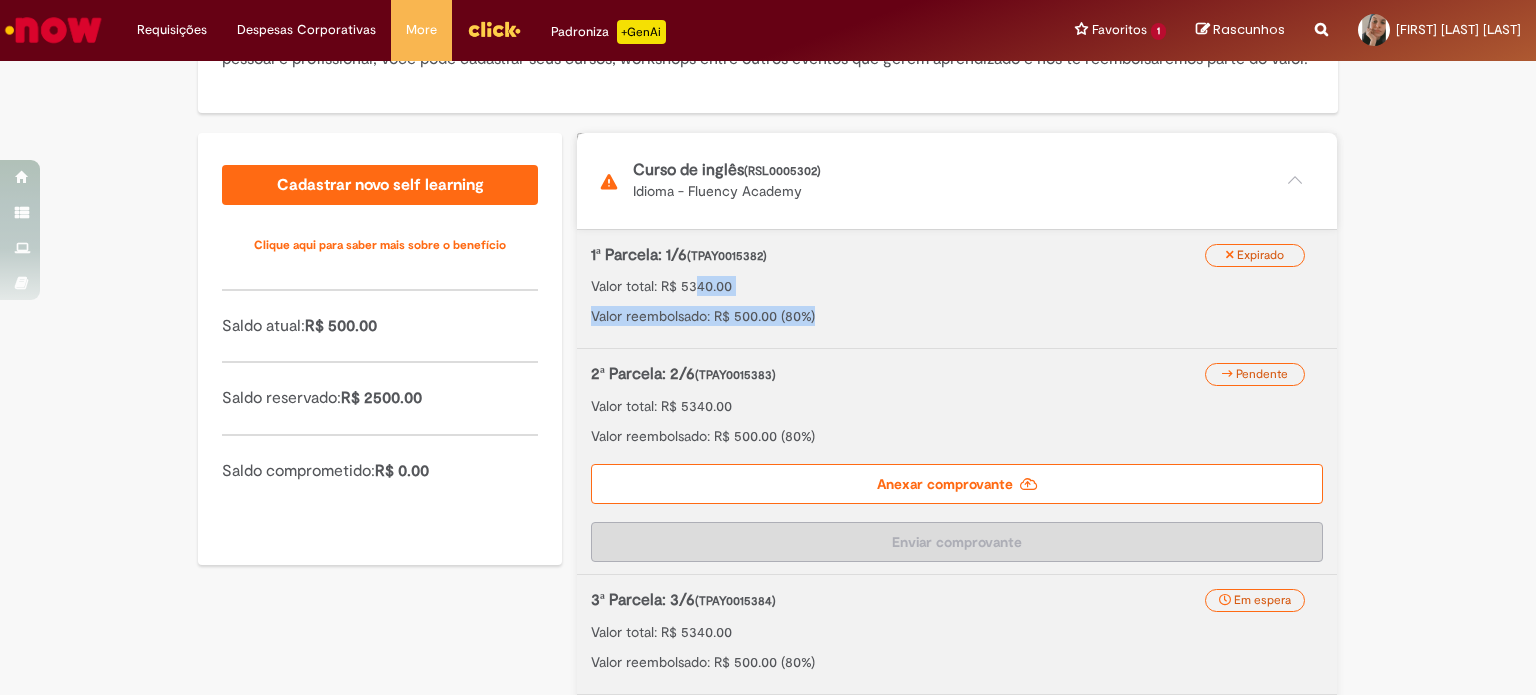 drag, startPoint x: 692, startPoint y: 291, endPoint x: 865, endPoint y: 357, distance: 185.1621 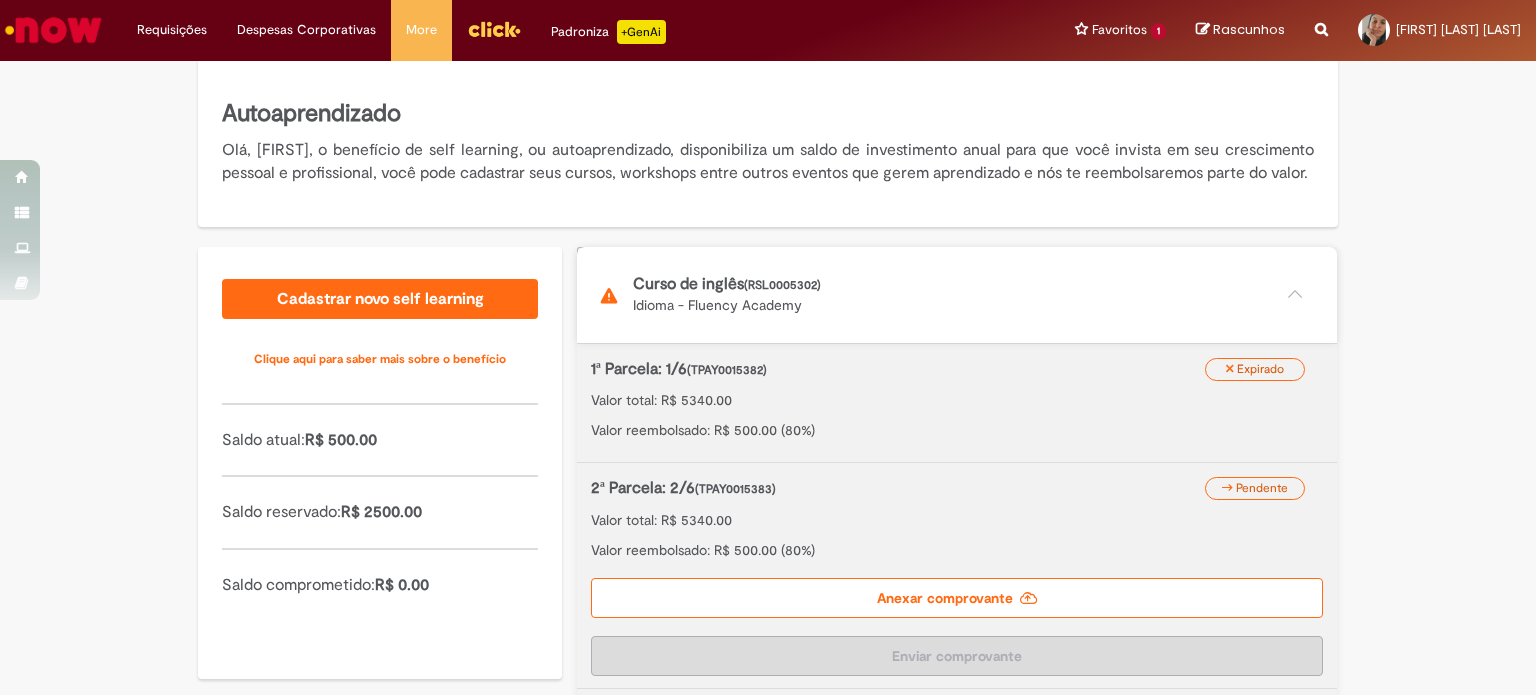 scroll, scrollTop: 196, scrollLeft: 0, axis: vertical 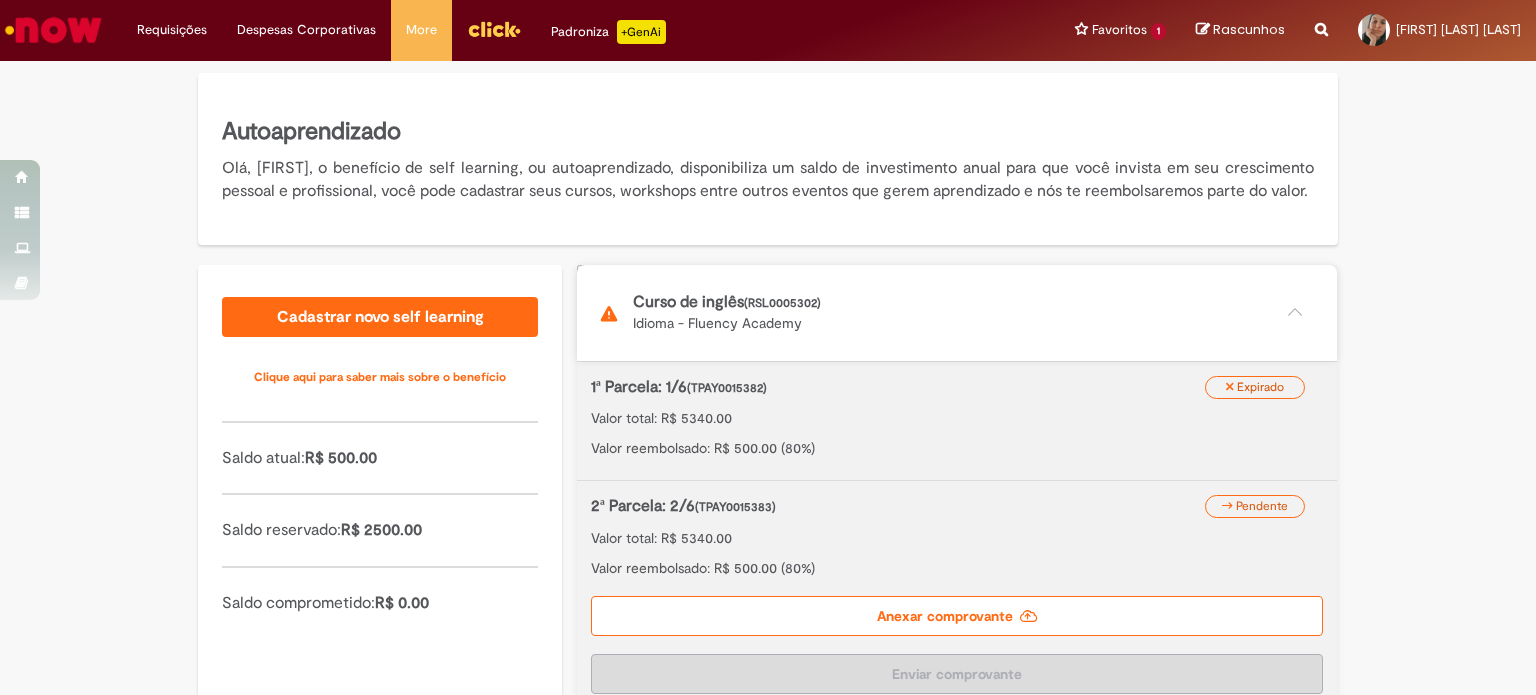click at bounding box center (957, 313) 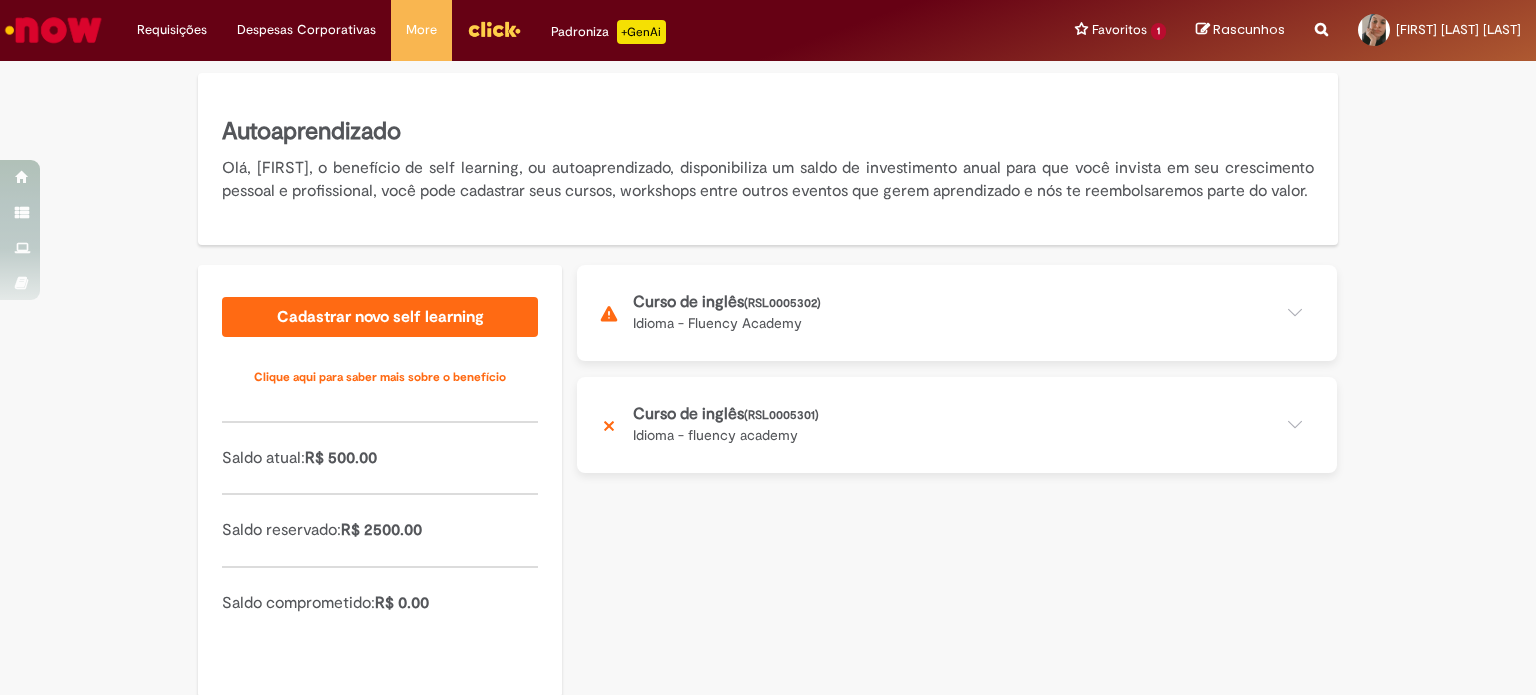 click at bounding box center [957, 313] 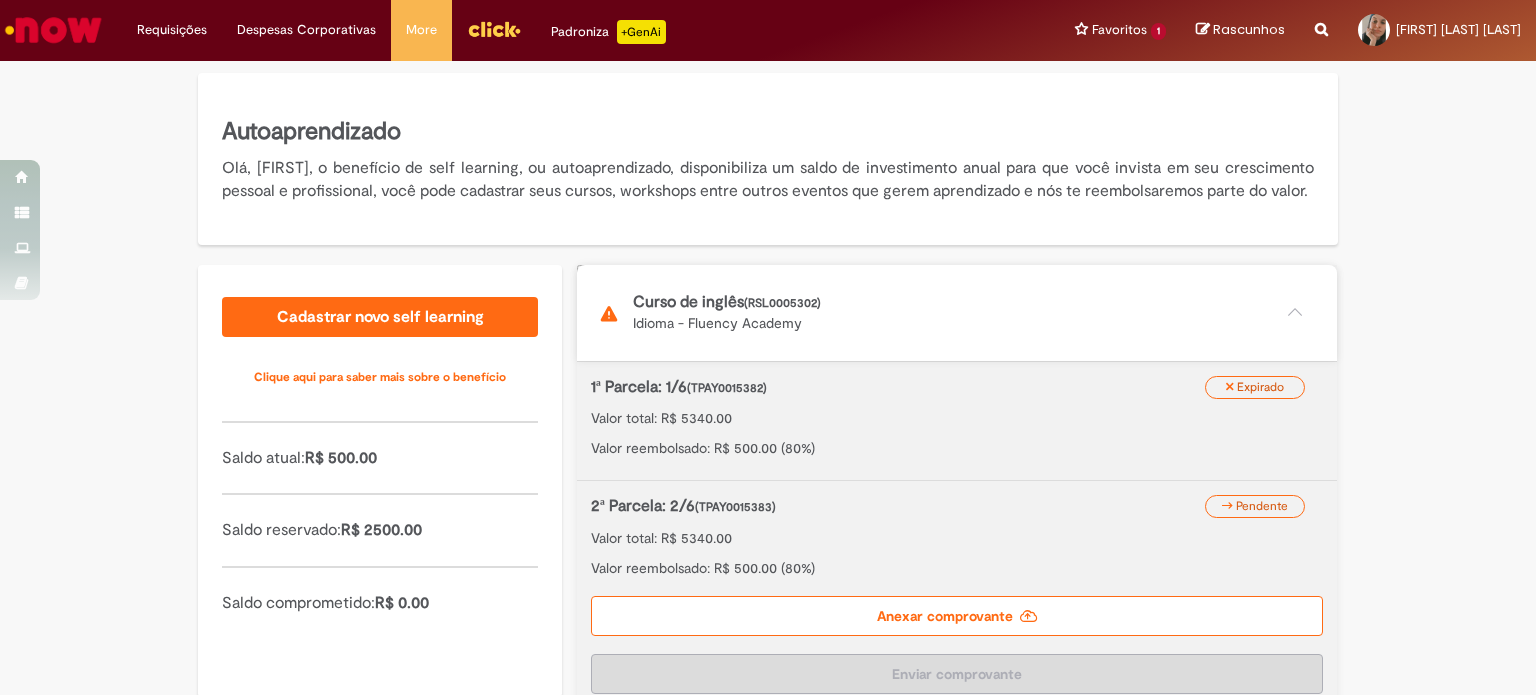 click at bounding box center (957, 313) 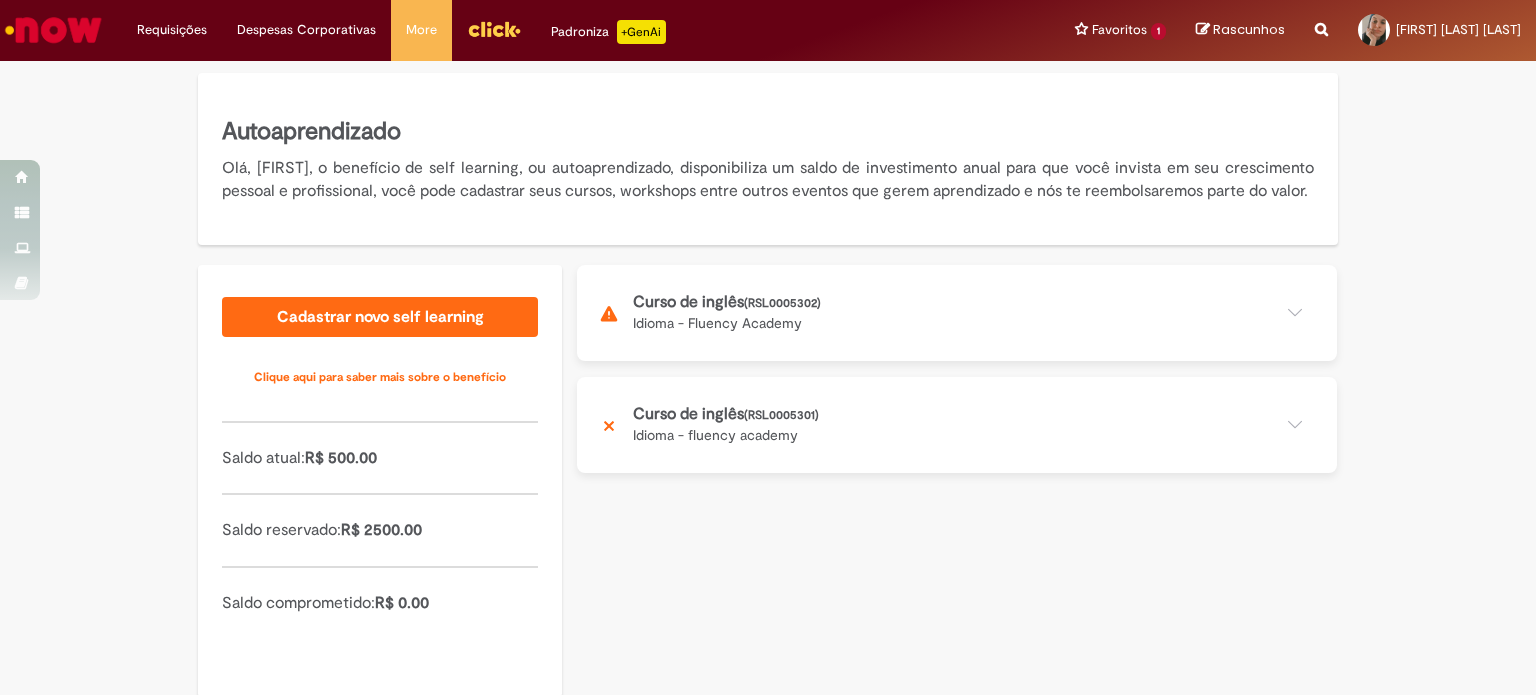 click at bounding box center [957, 313] 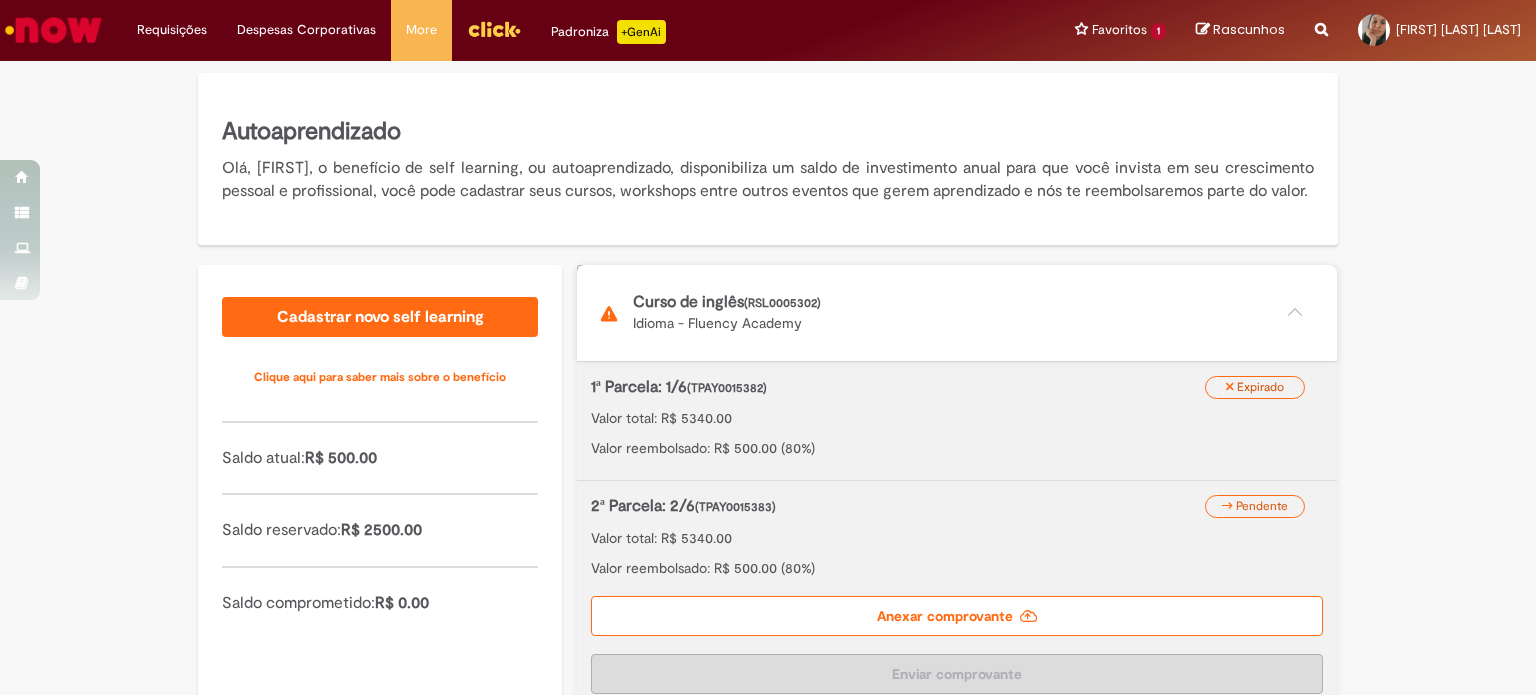 scroll, scrollTop: 280, scrollLeft: 0, axis: vertical 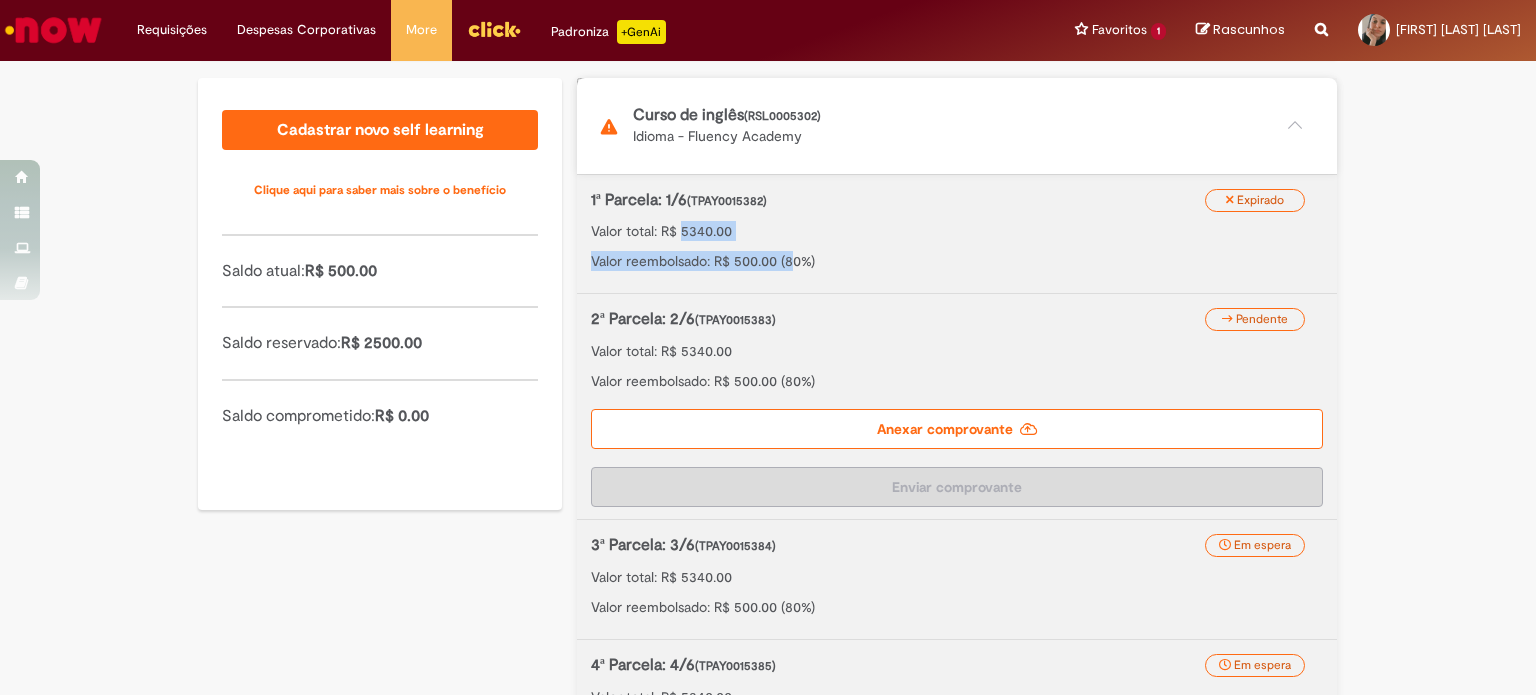drag, startPoint x: 676, startPoint y: 263, endPoint x: 784, endPoint y: 274, distance: 108.55874 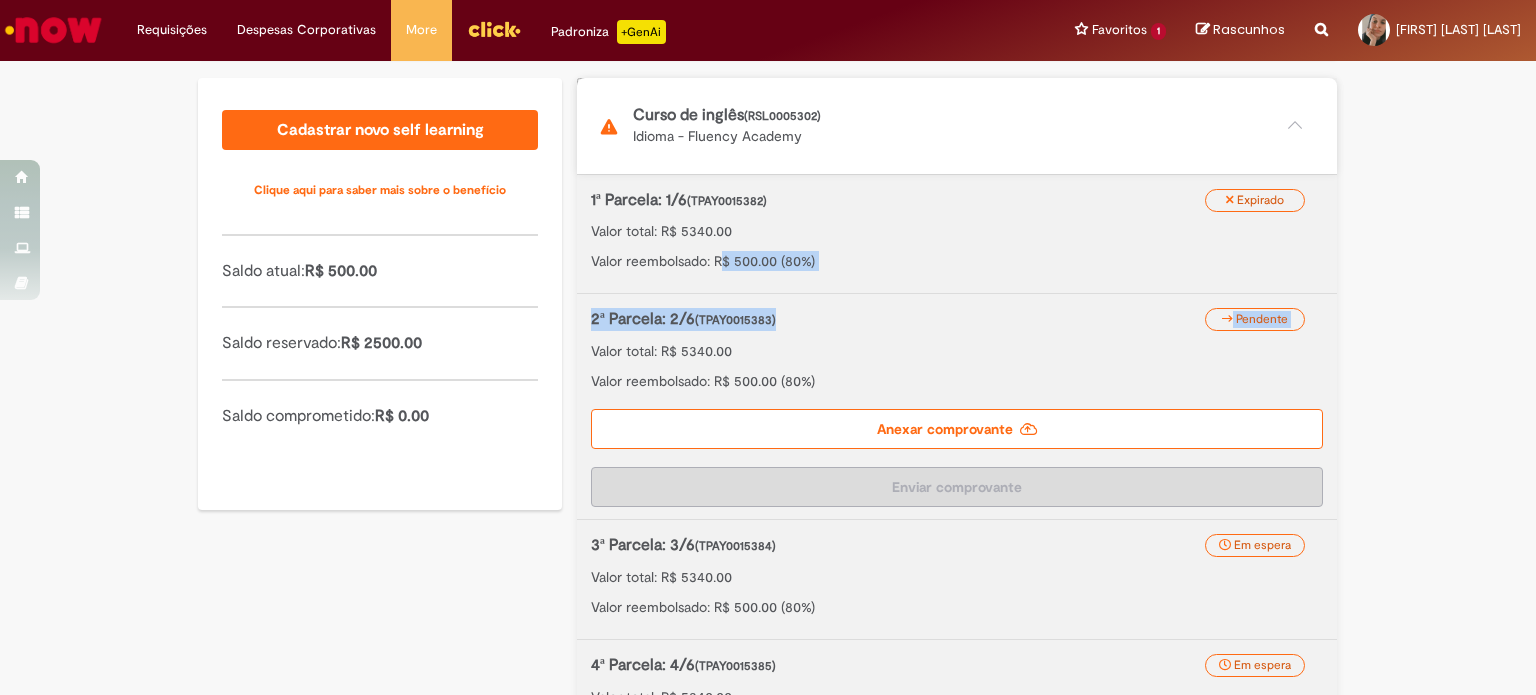 drag, startPoint x: 710, startPoint y: 283, endPoint x: 844, endPoint y: 359, distance: 154.05194 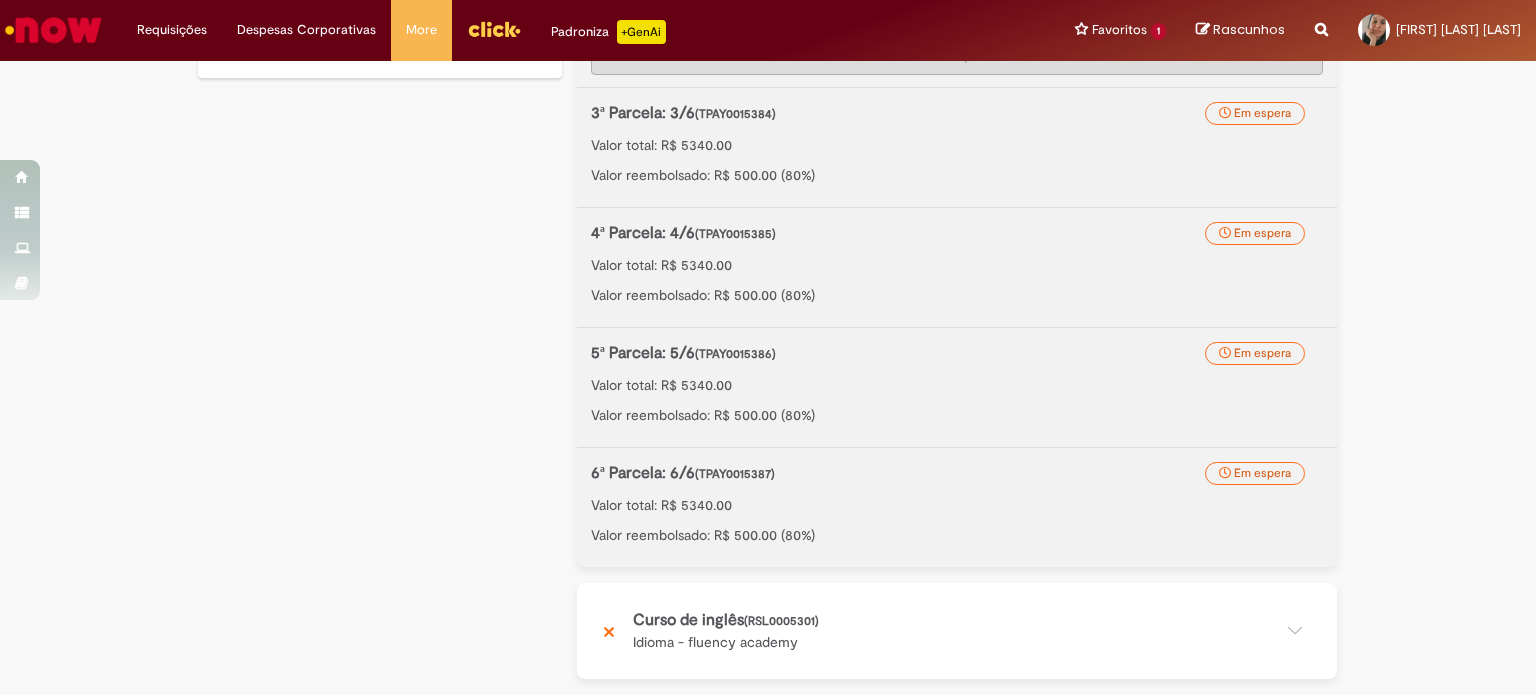scroll, scrollTop: 836, scrollLeft: 0, axis: vertical 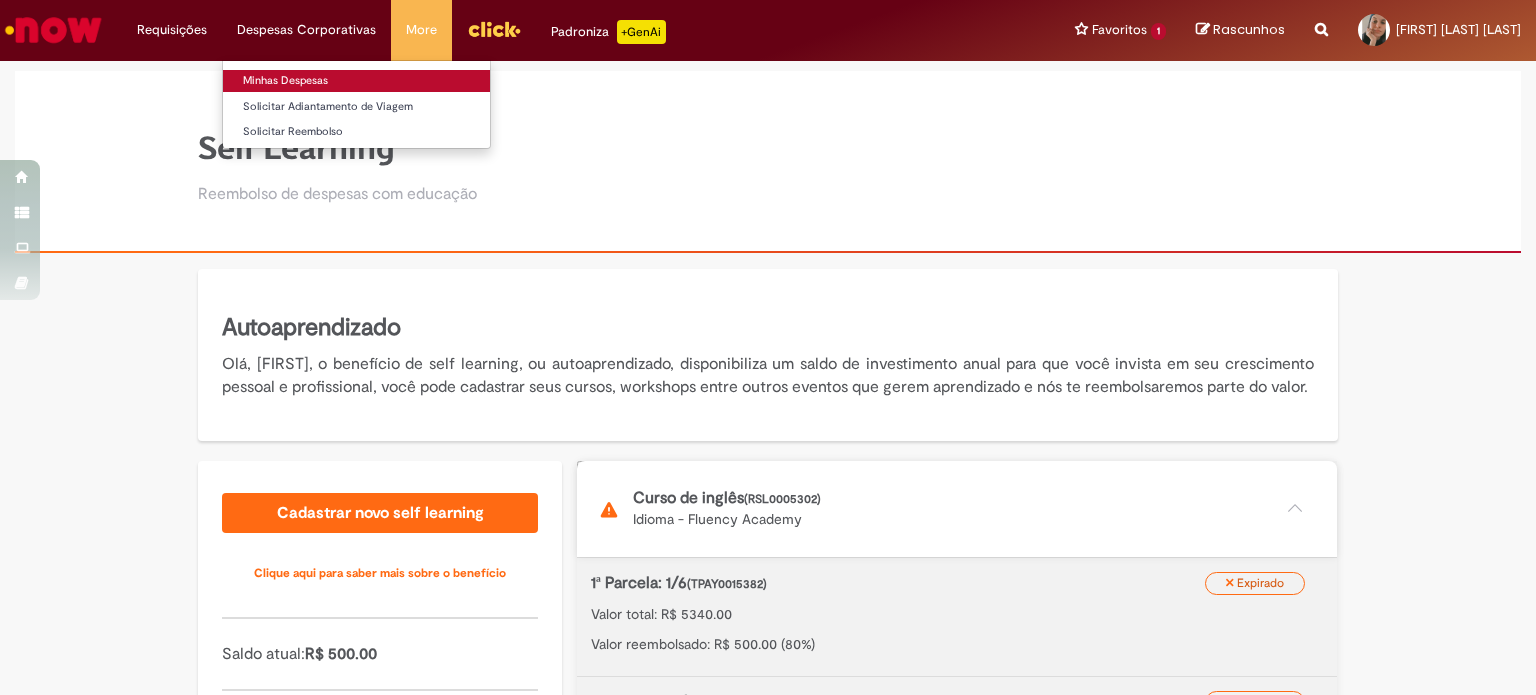 click on "Minhas Despesas" at bounding box center [356, 81] 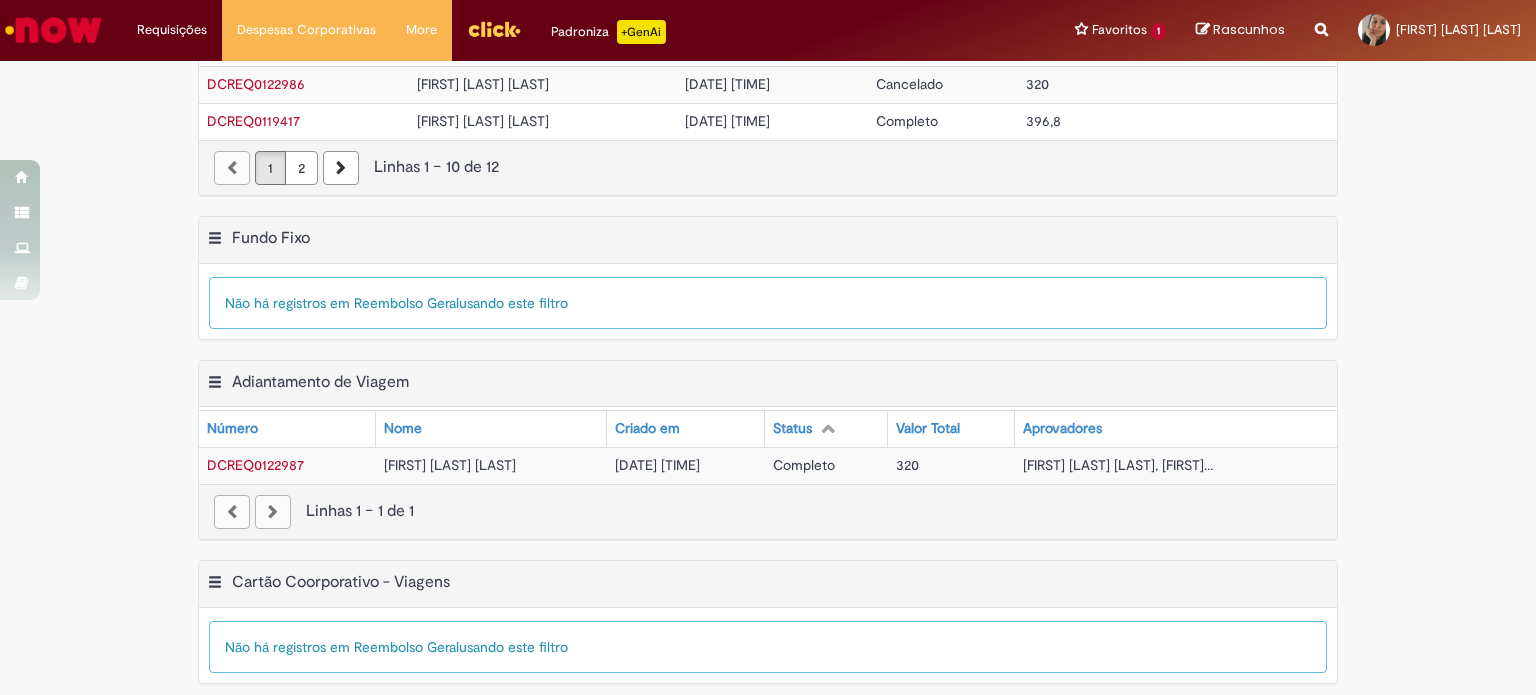scroll, scrollTop: 0, scrollLeft: 0, axis: both 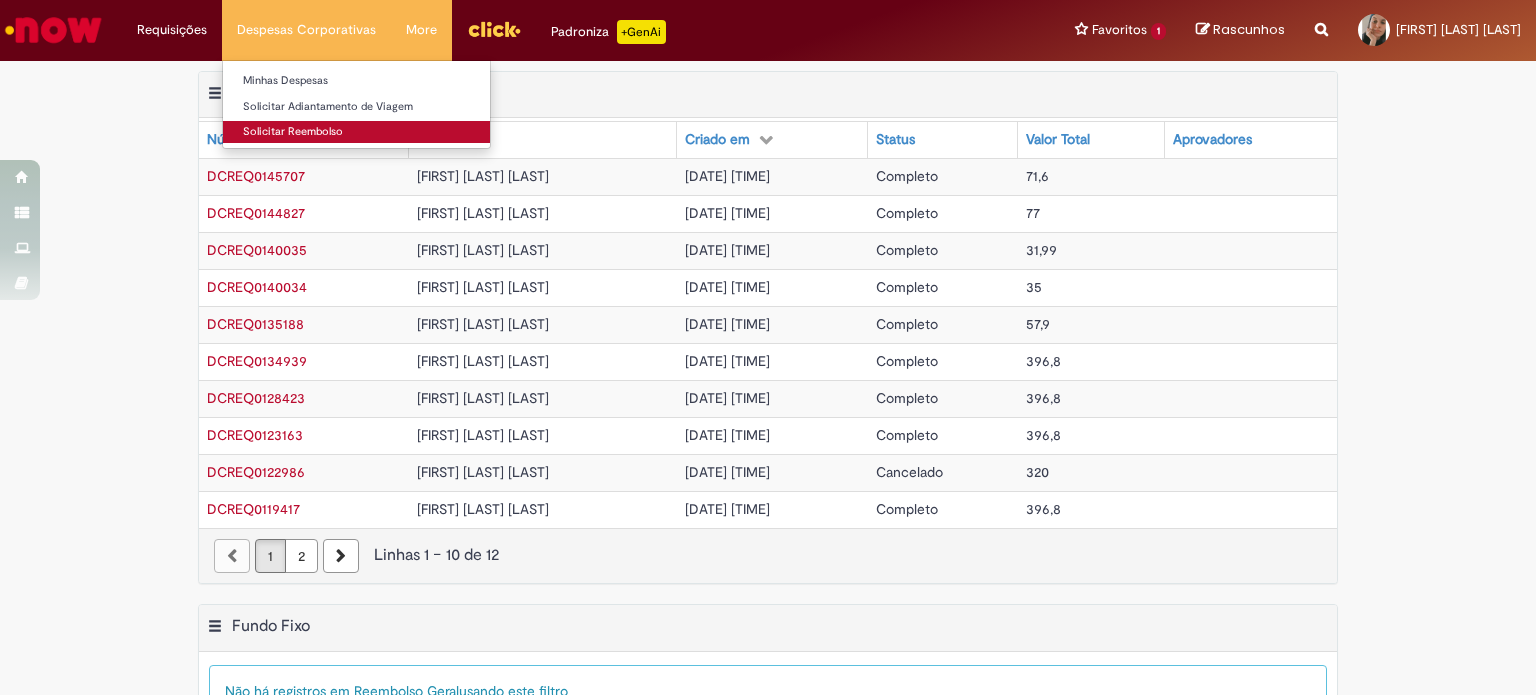 click on "Solicitar Reembolso" at bounding box center (356, 132) 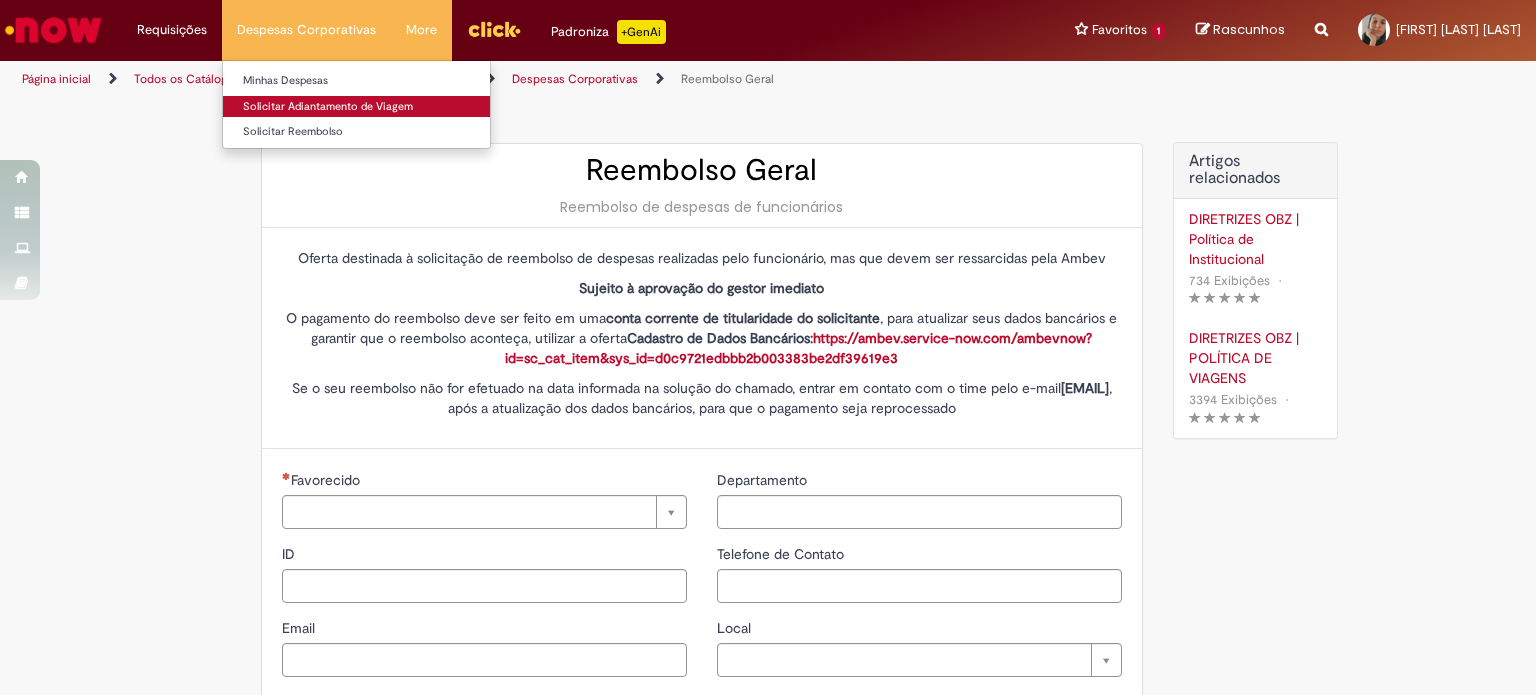 type on "********" 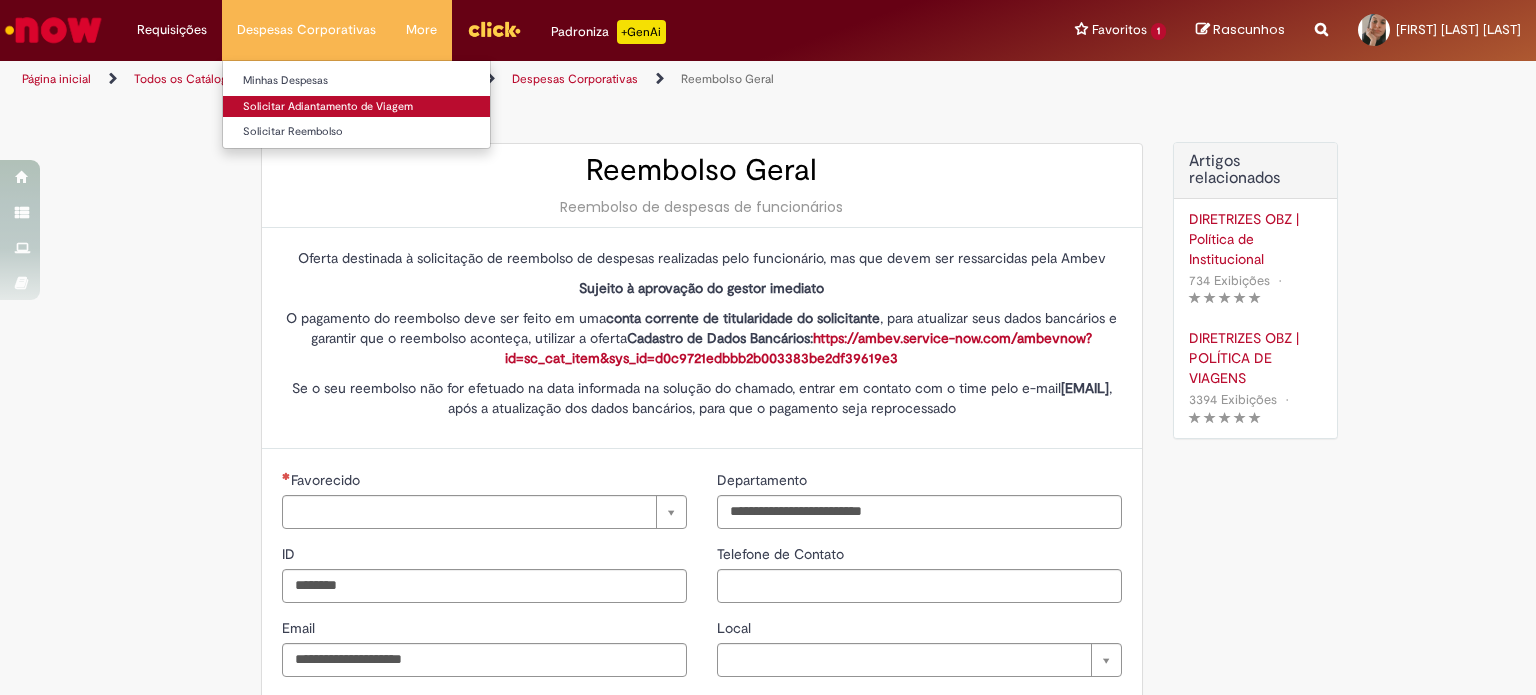 type on "**********" 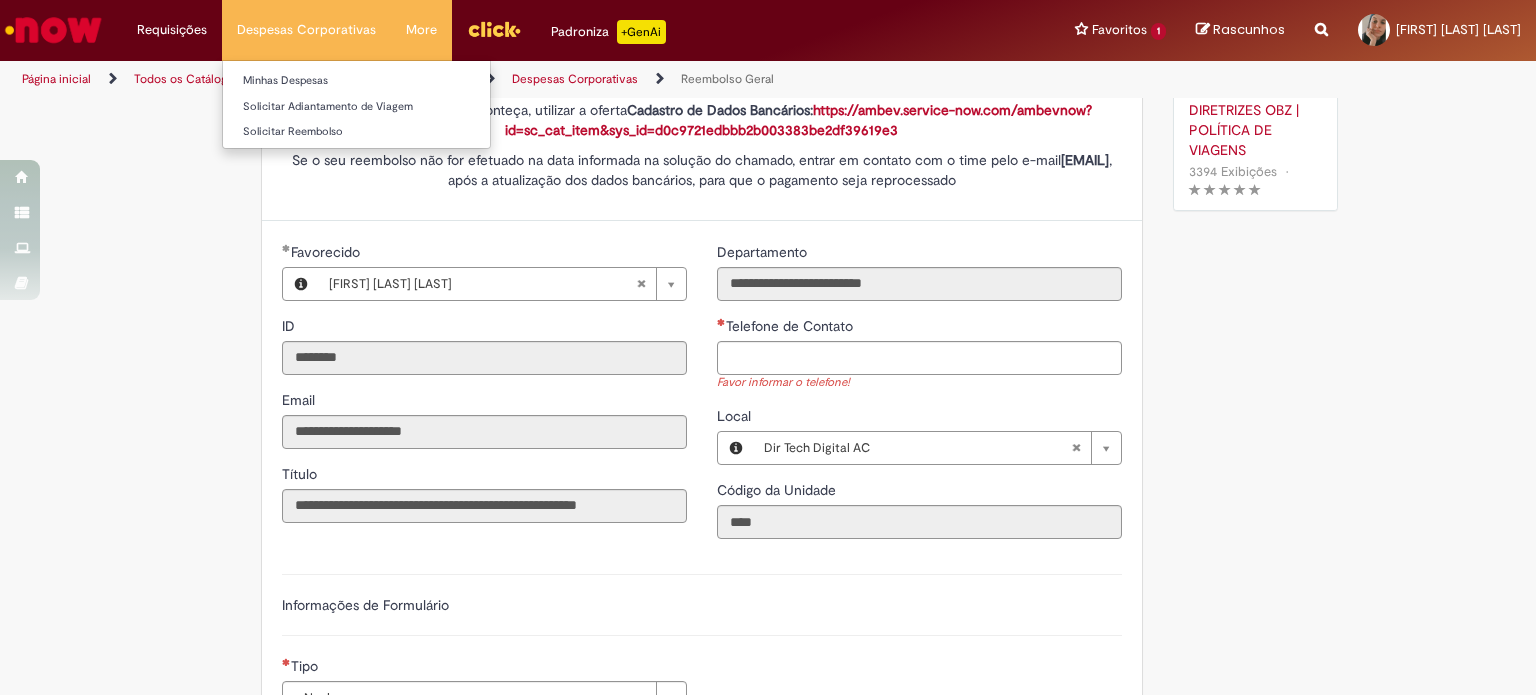 scroll, scrollTop: 180, scrollLeft: 0, axis: vertical 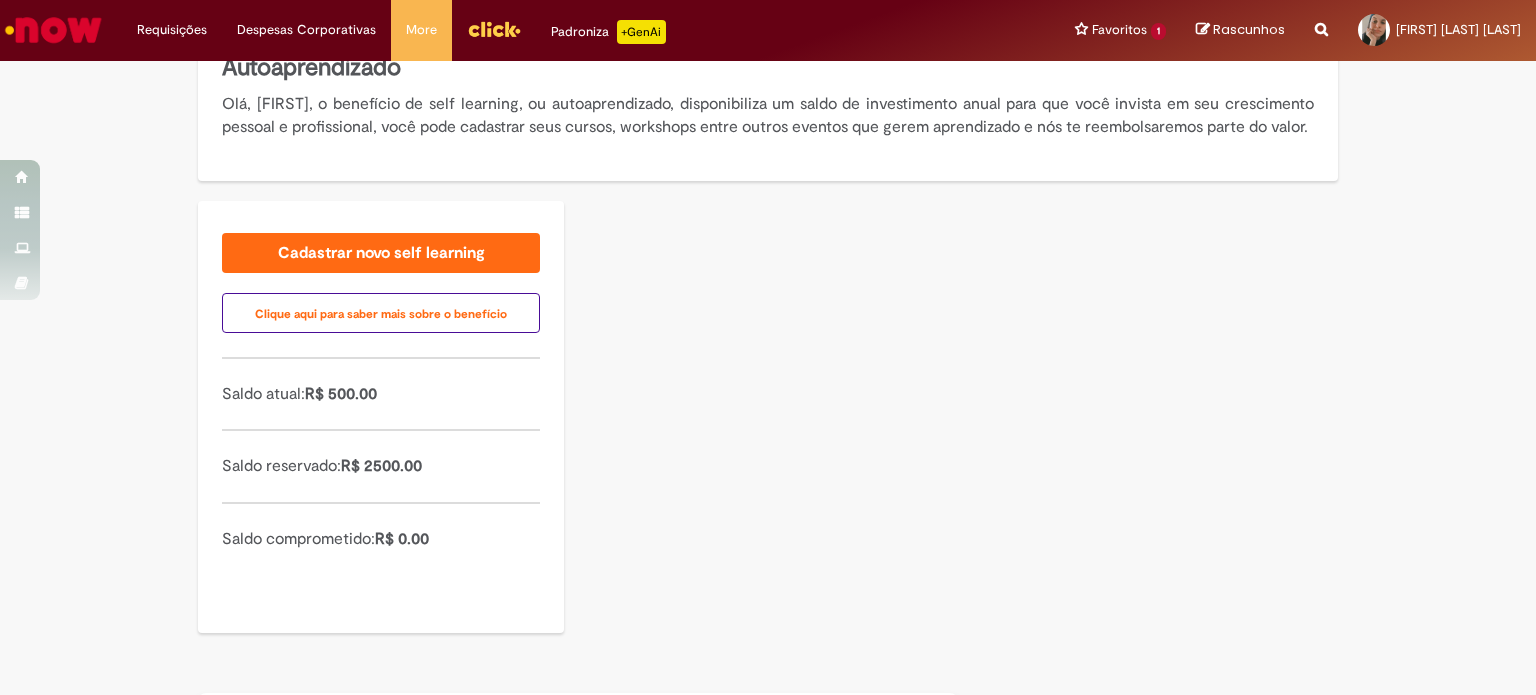 click on "Clique aqui para saber mais sobre o benefício" at bounding box center (381, 313) 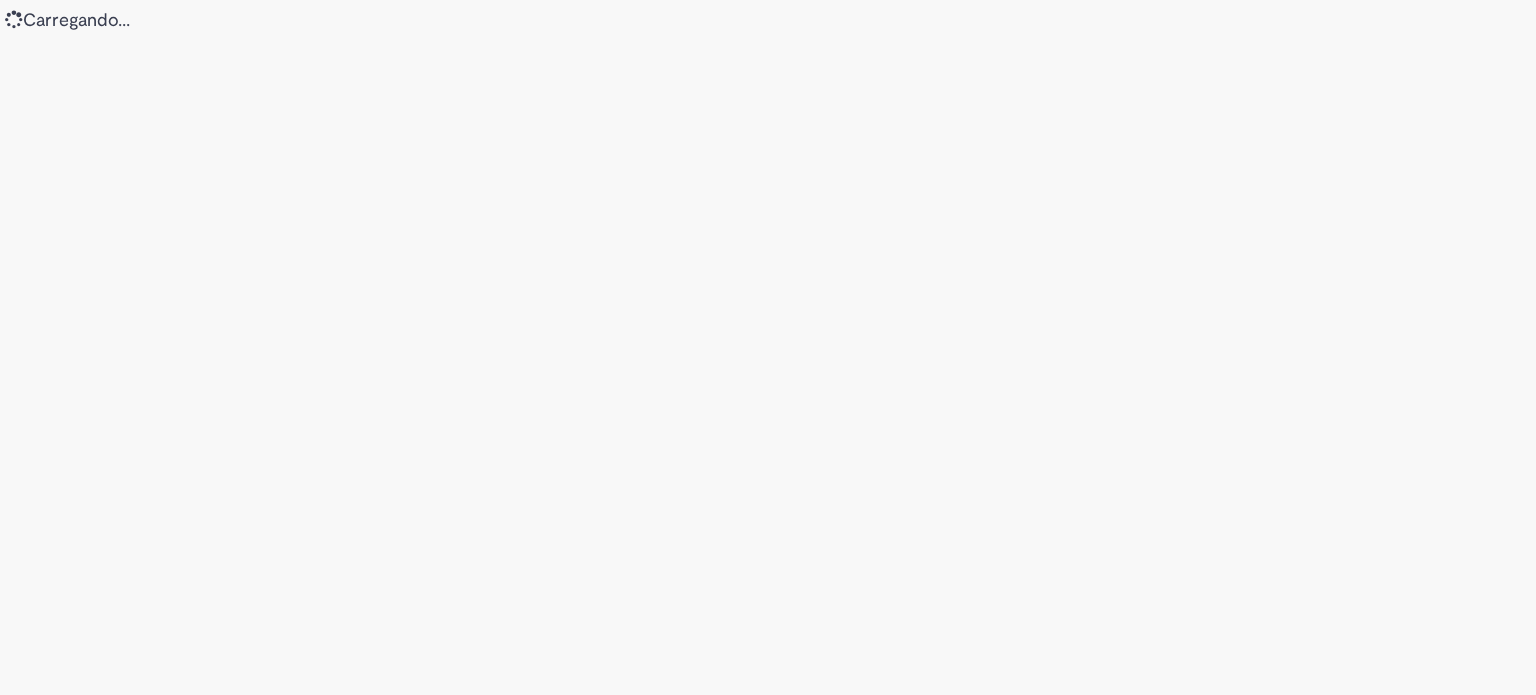 scroll, scrollTop: 0, scrollLeft: 0, axis: both 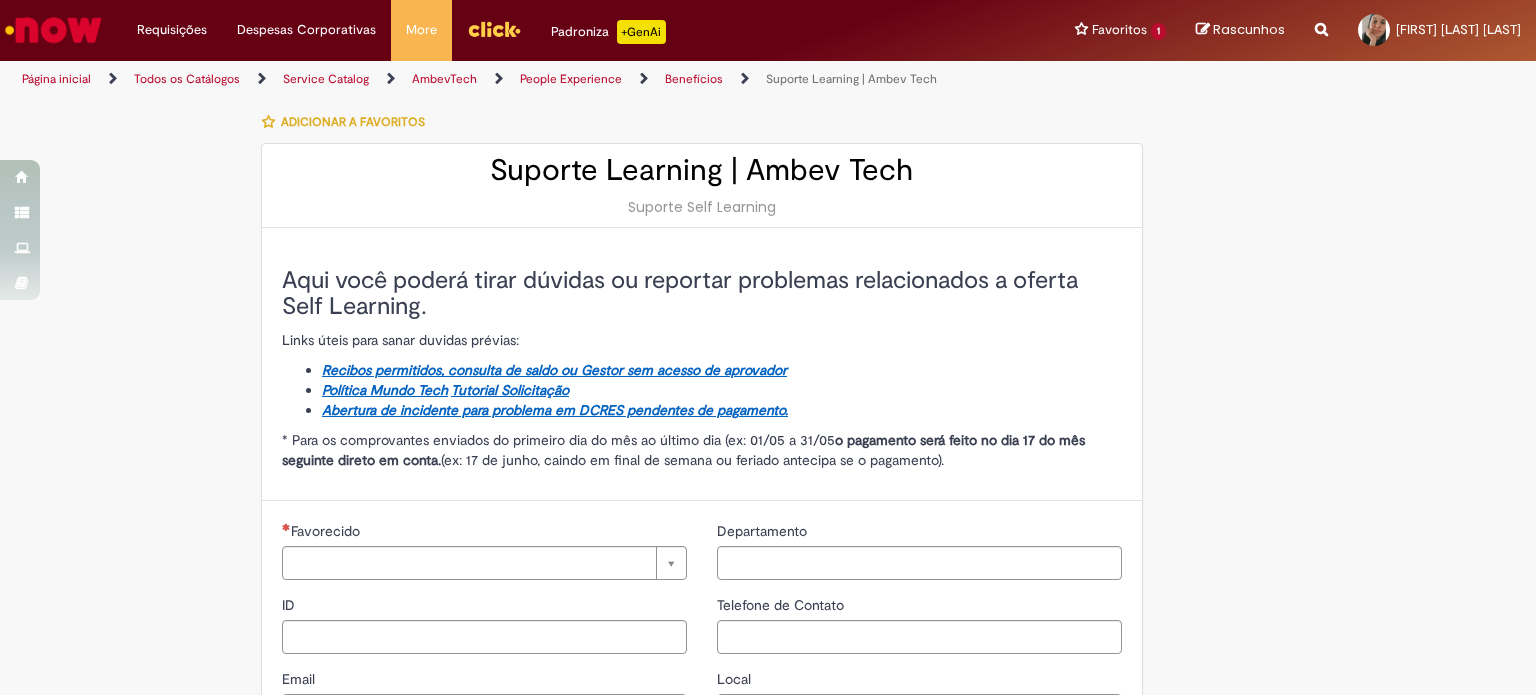 type on "********" 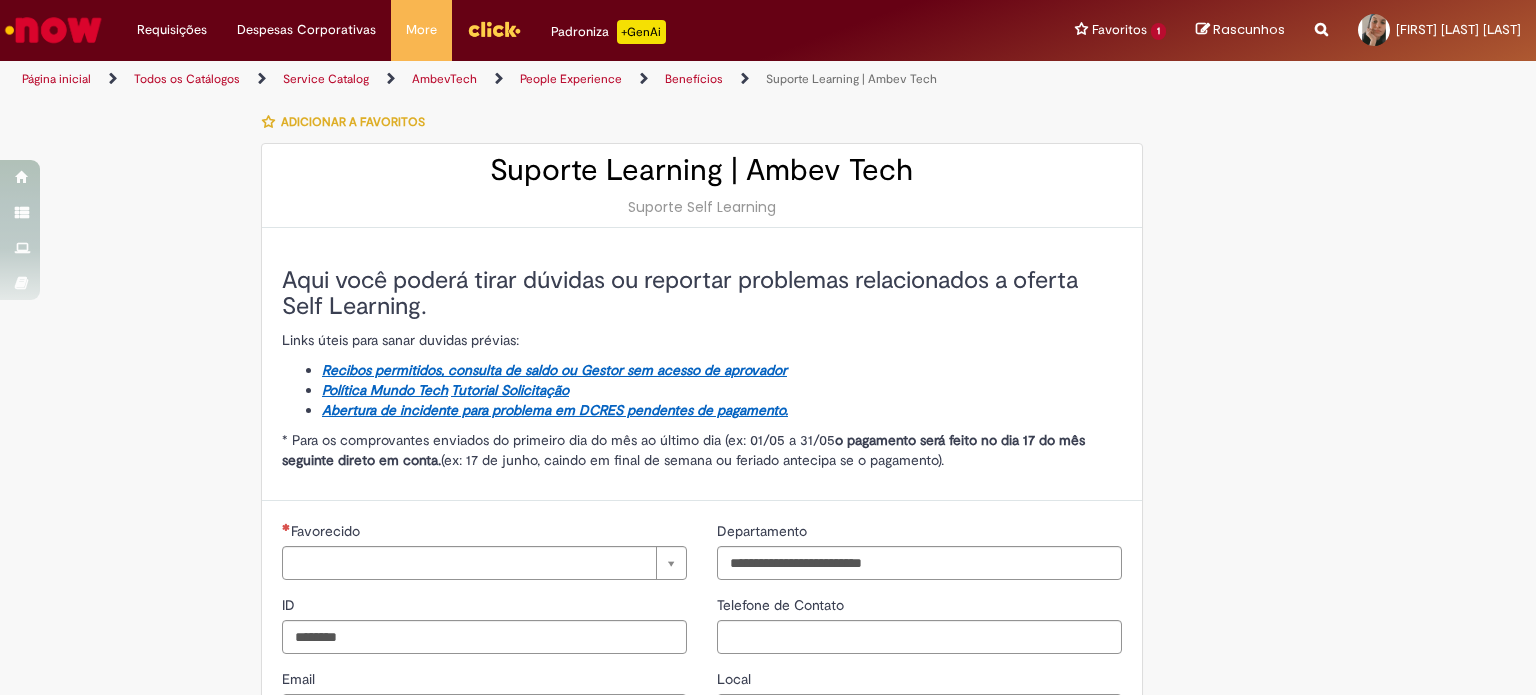 type on "**********" 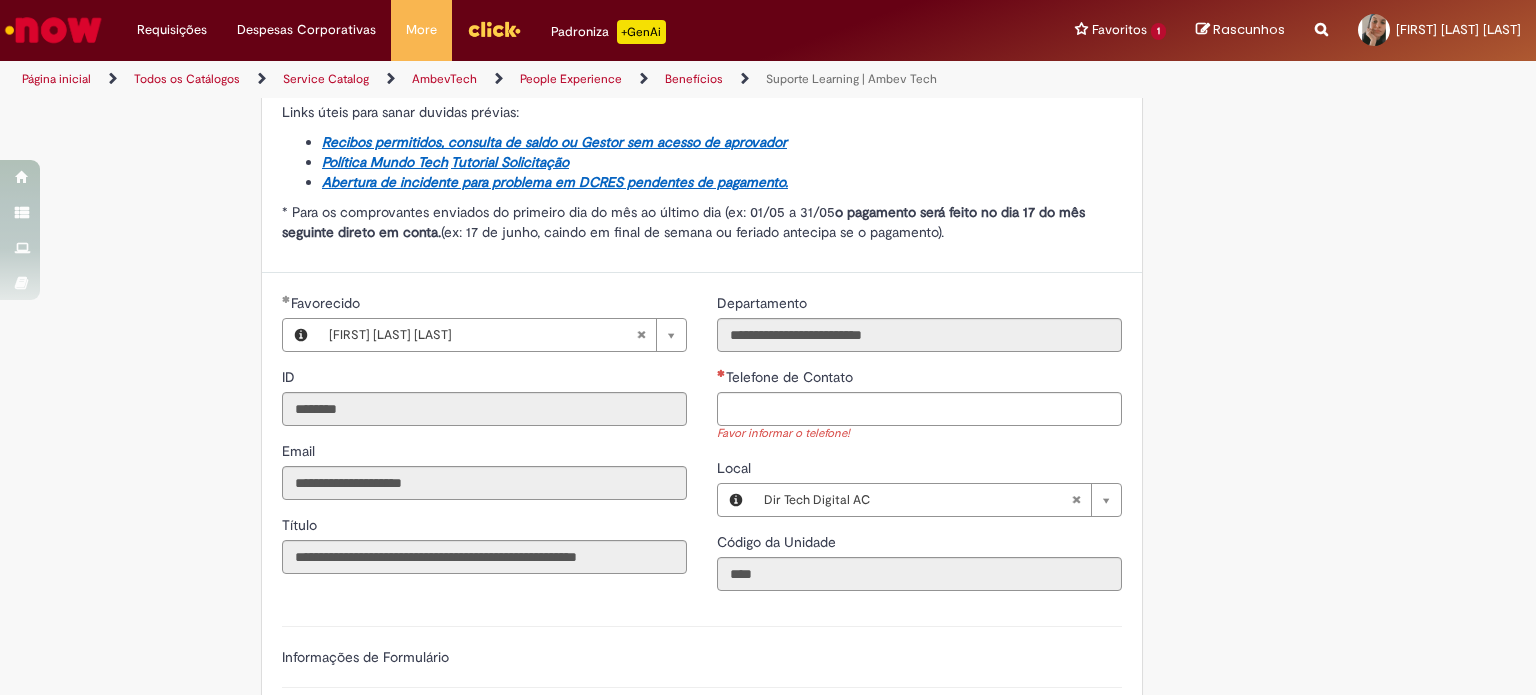 scroll, scrollTop: 0, scrollLeft: 0, axis: both 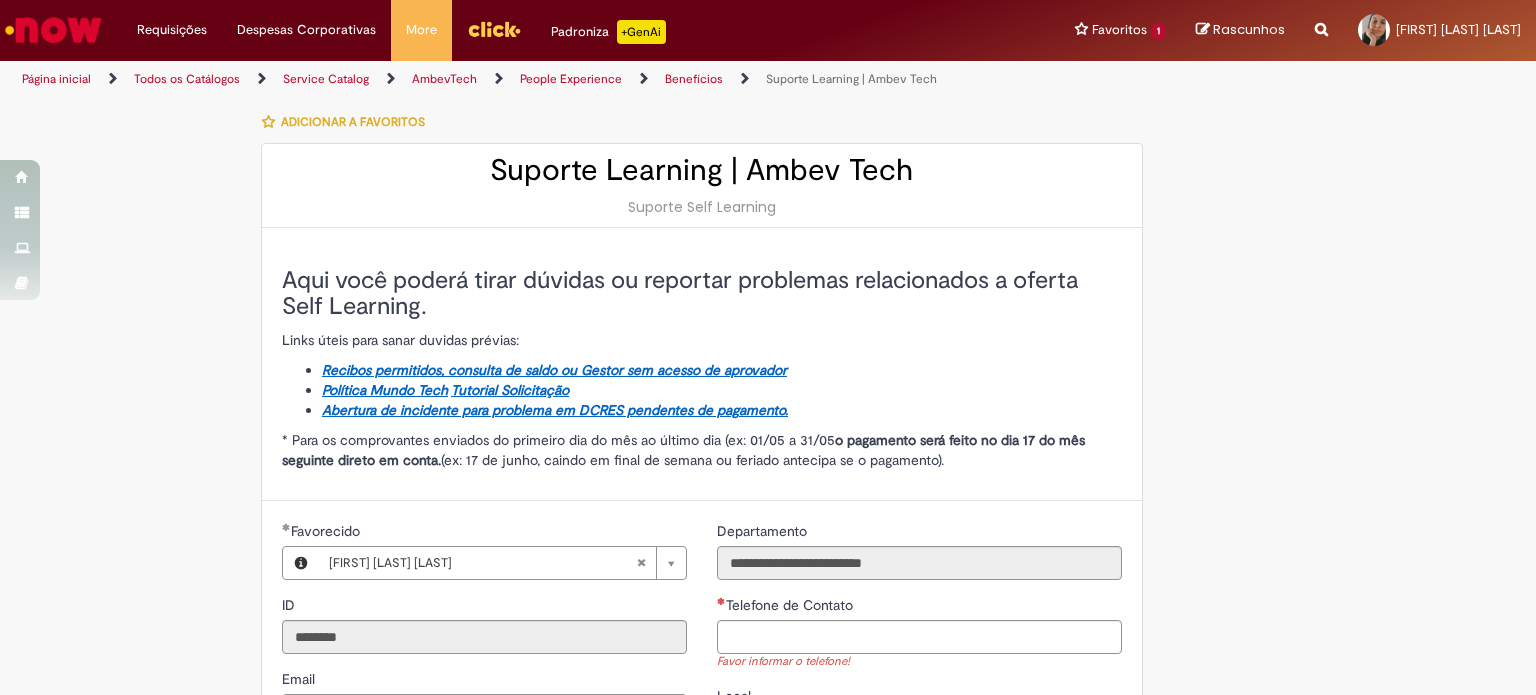 click on "People Experience" at bounding box center [571, 79] 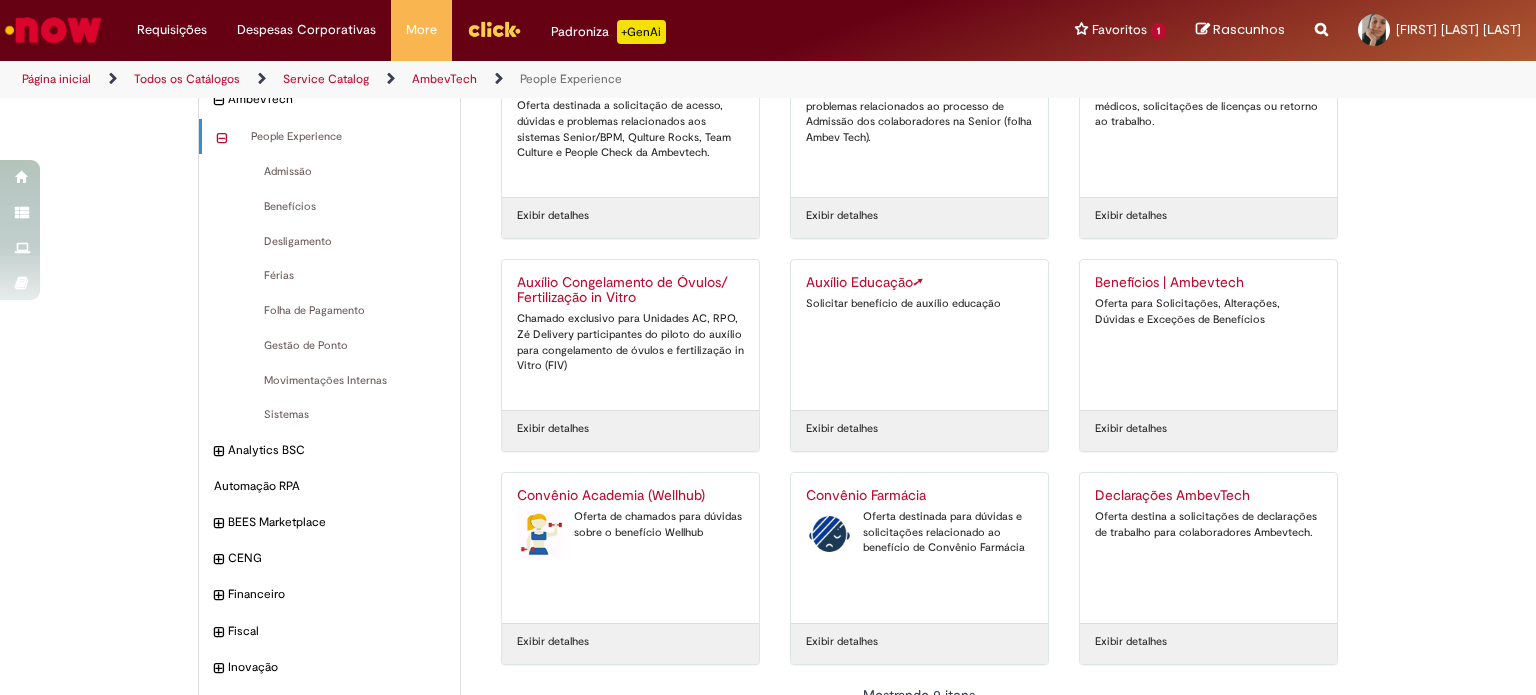 scroll, scrollTop: 114, scrollLeft: 0, axis: vertical 